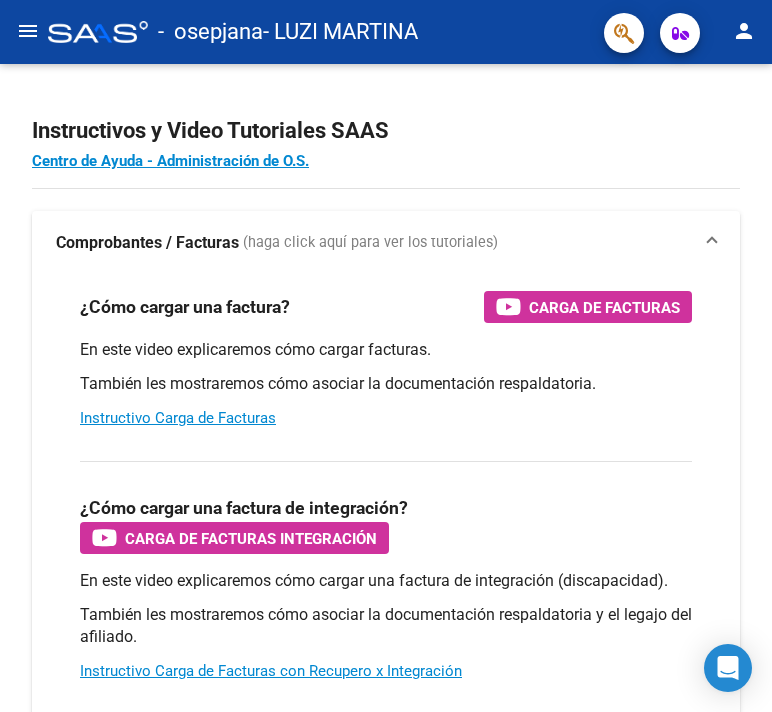 scroll, scrollTop: 0, scrollLeft: 0, axis: both 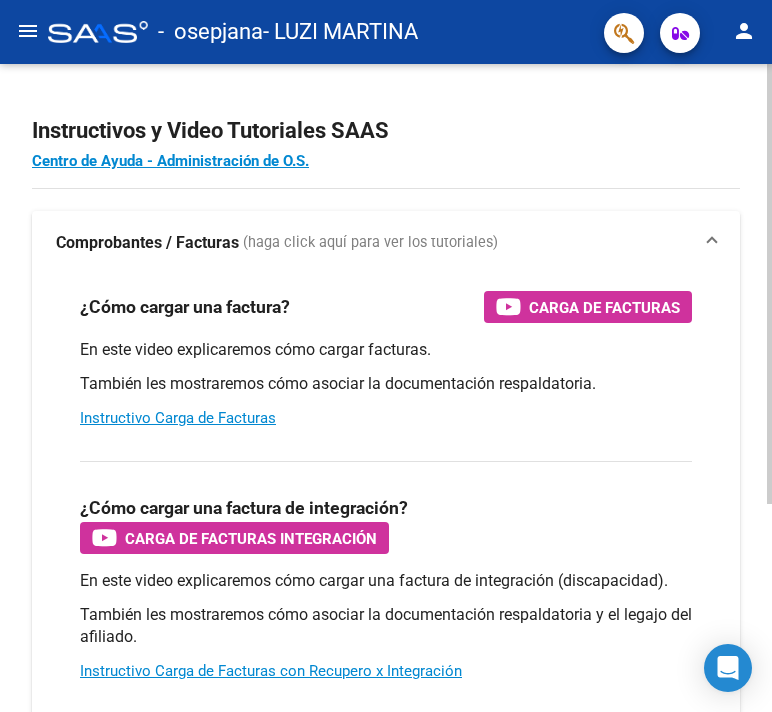click on "¿Cómo cargar una factura de integración?    Carga de Facturas Integración En este video explicaremos cómo cargar una factura de integración (discapacidad). También les mostraremos cómo asociar la documentación respaldatoria y el legajo del afiliado. Instructivo Carga de Facturas con Recupero x Integración" at bounding box center [386, 571] 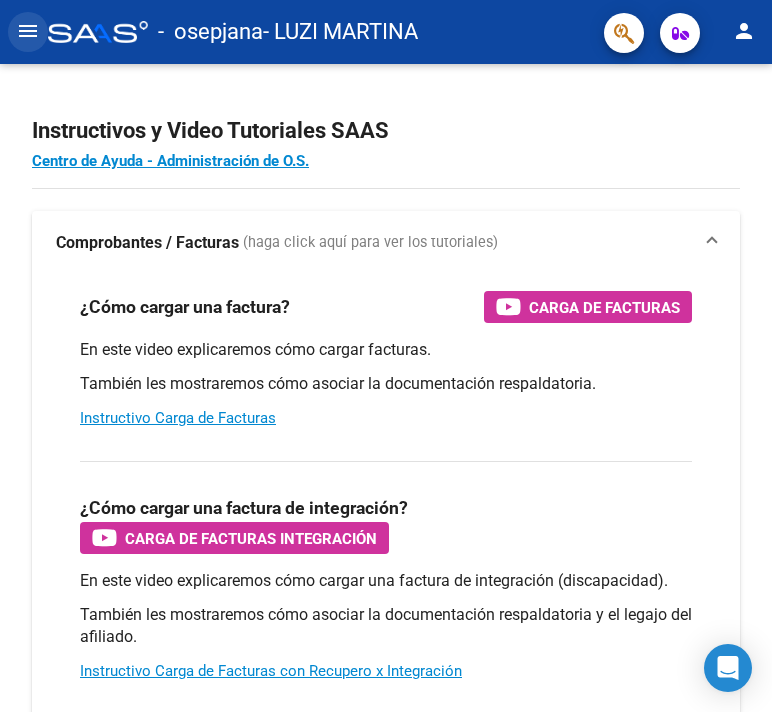 click on "menu" 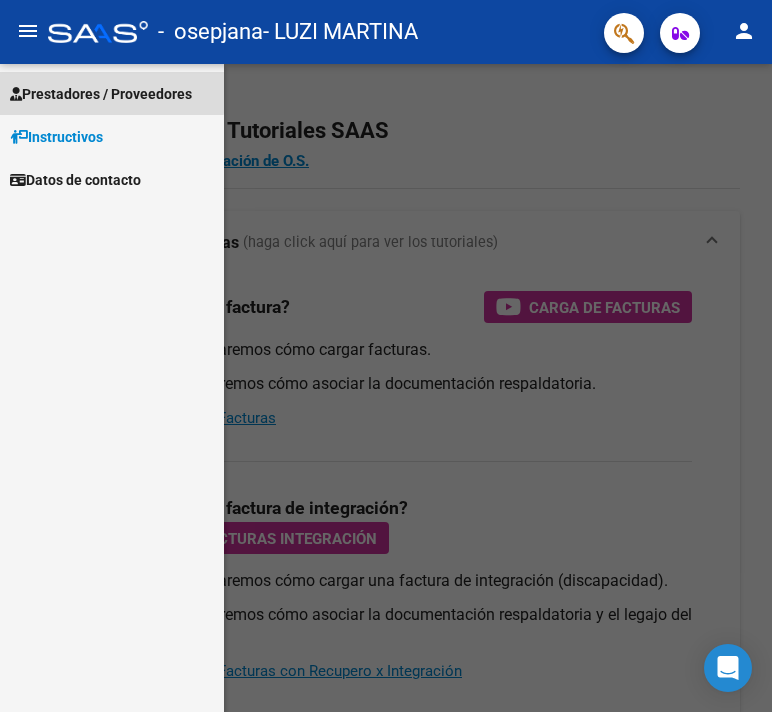 click on "Prestadores / Proveedores" at bounding box center [101, 94] 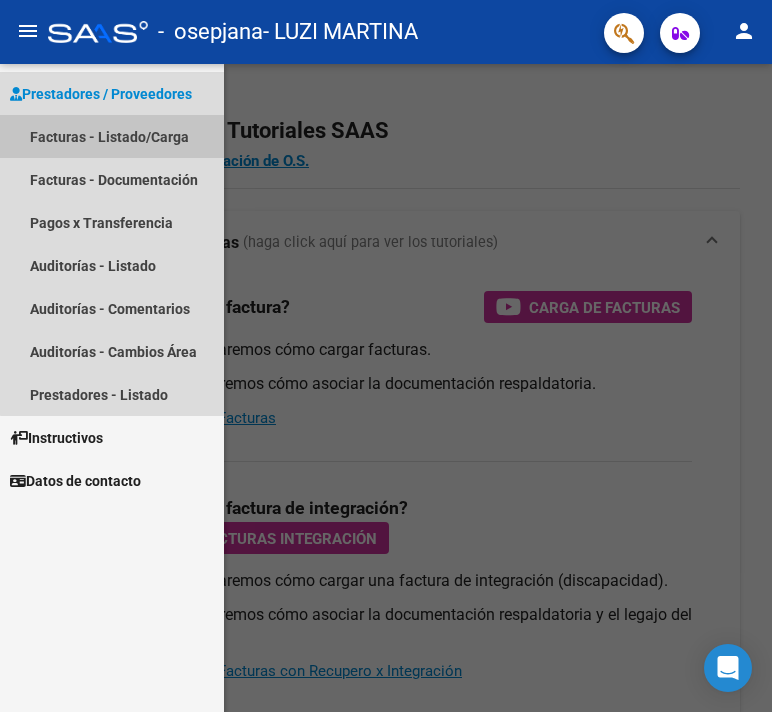 click on "Facturas - Listado/Carga" at bounding box center [112, 136] 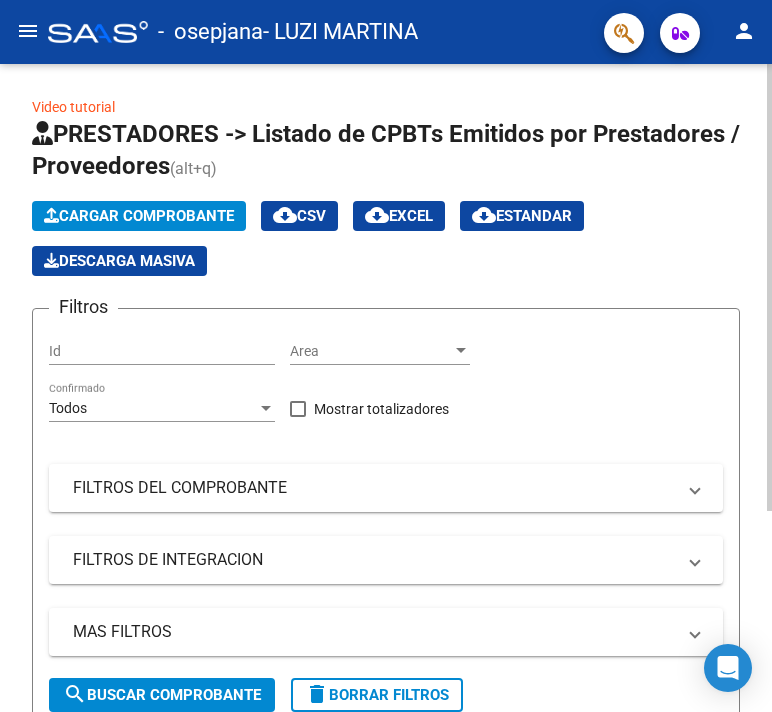 click on "Id" 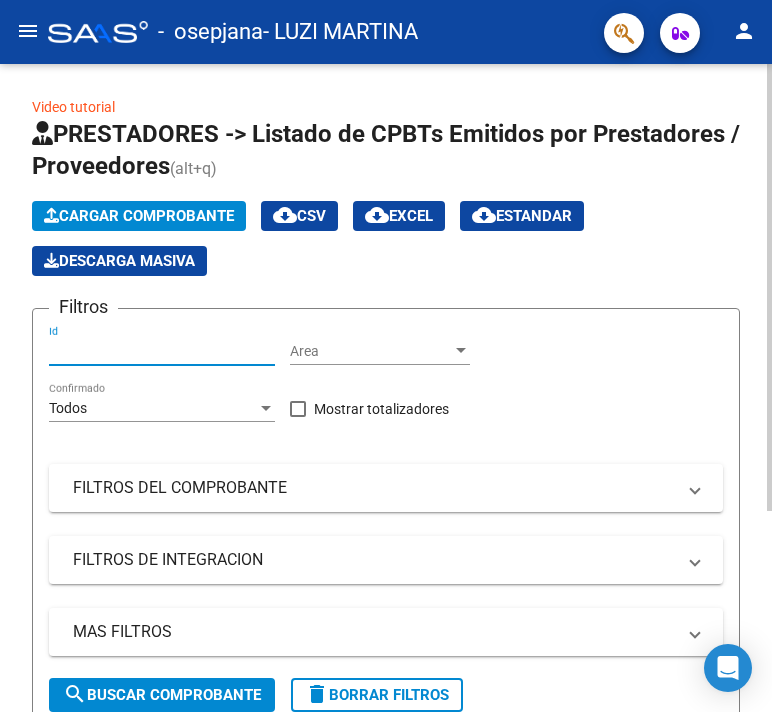 click on "Id" at bounding box center (162, 351) 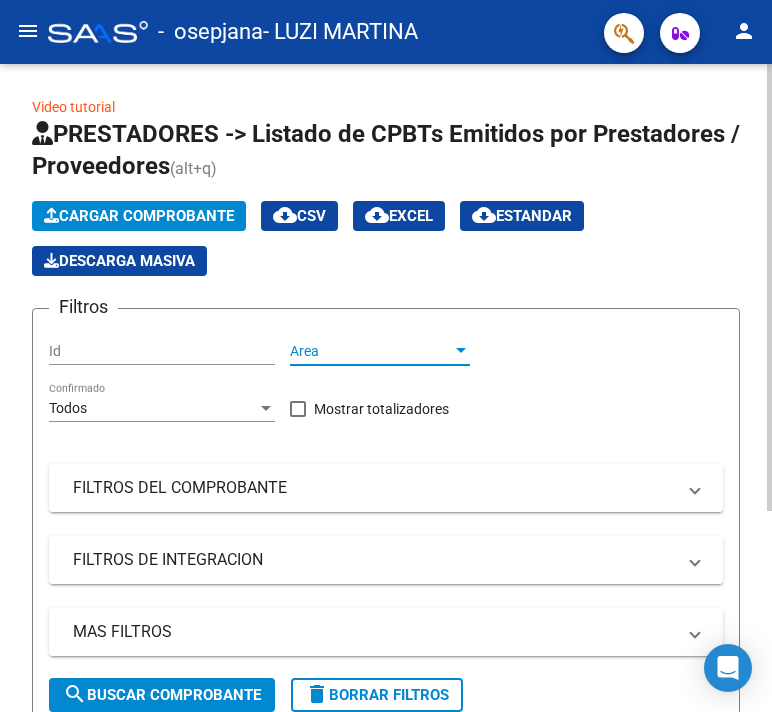 click on "Area" at bounding box center (371, 351) 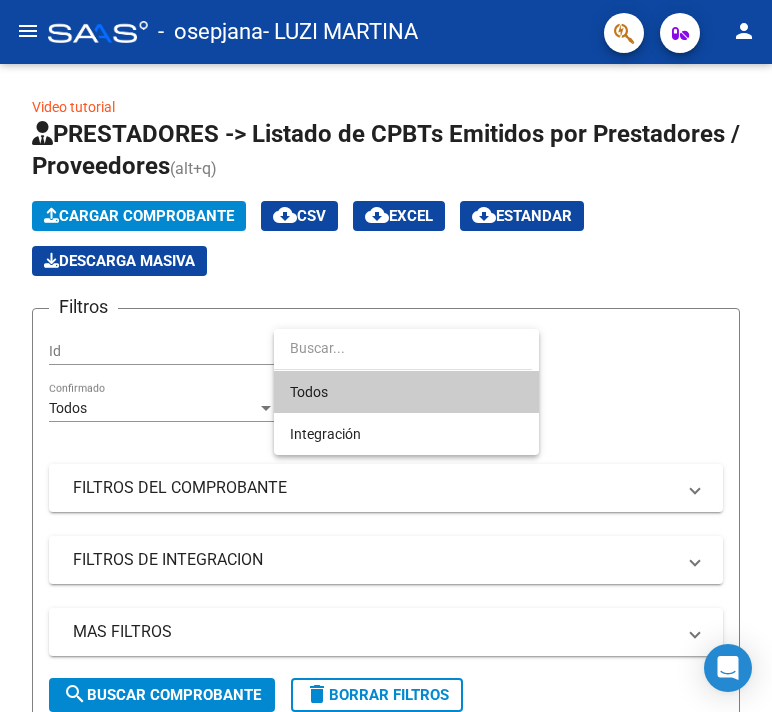 click at bounding box center (386, 356) 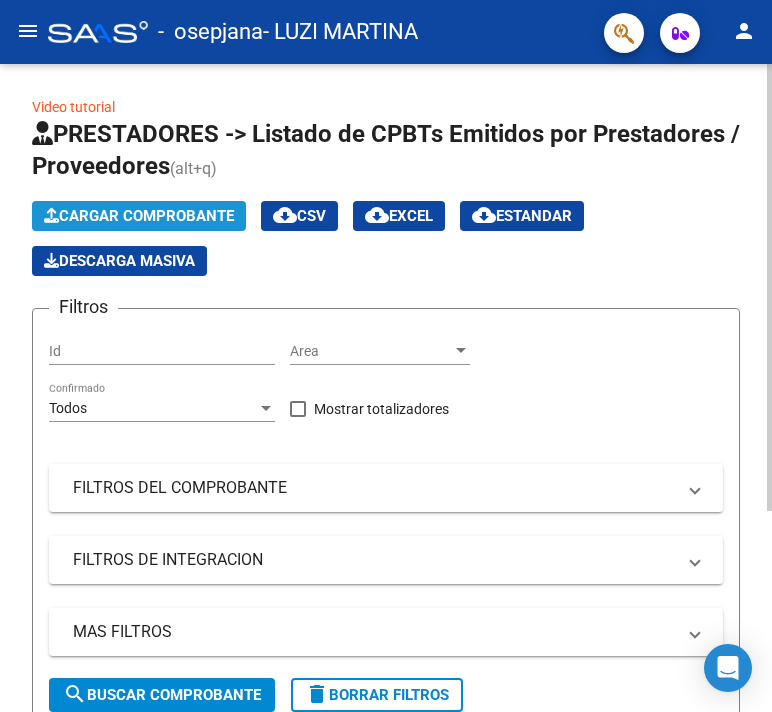 click on "Cargar Comprobante" 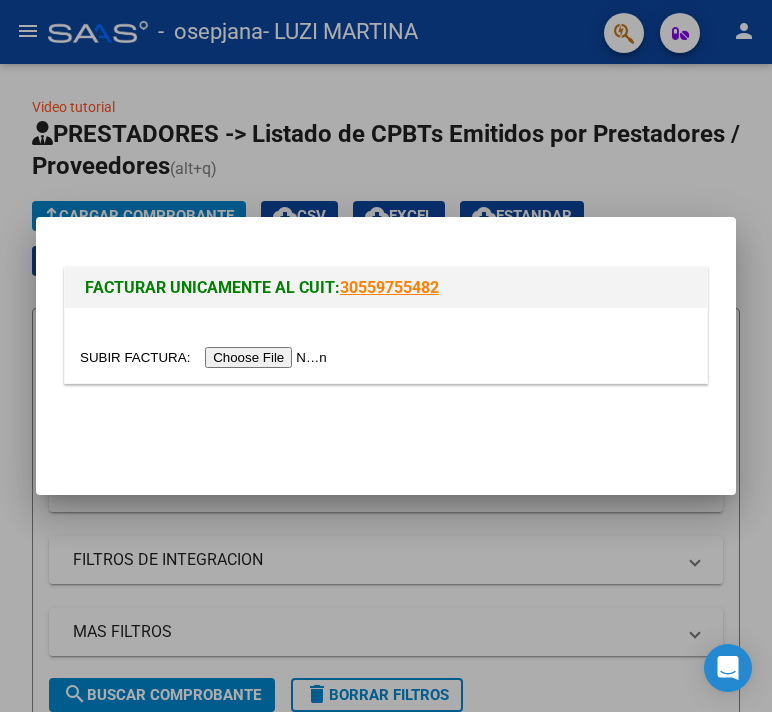 click at bounding box center (206, 357) 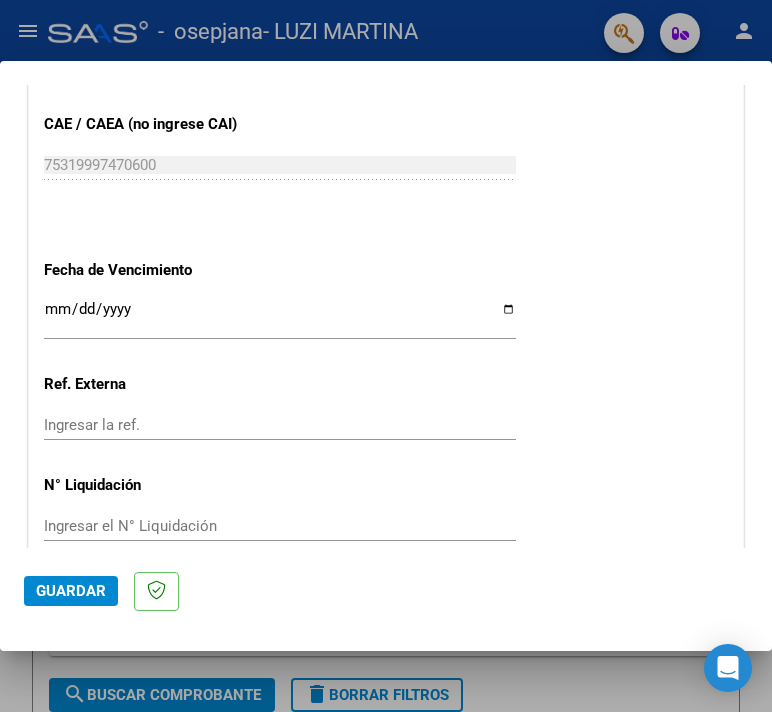scroll, scrollTop: 1028, scrollLeft: 0, axis: vertical 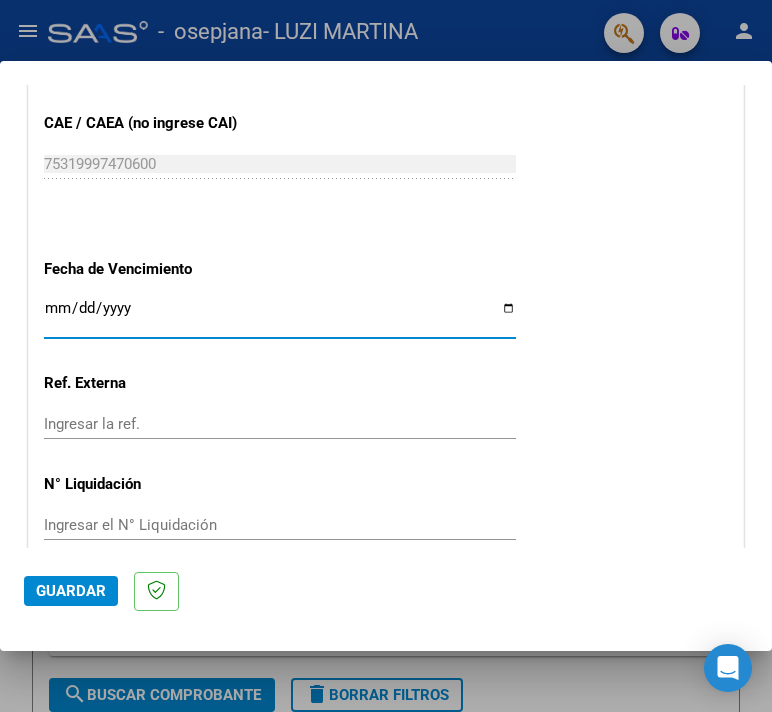 click on "Ingresar la fecha" at bounding box center (280, 316) 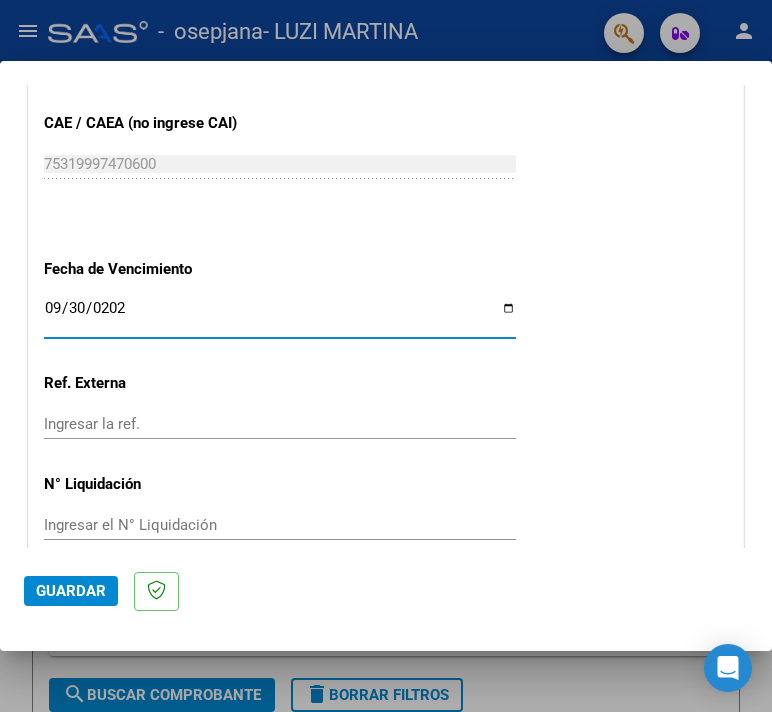 type on "2025-09-30" 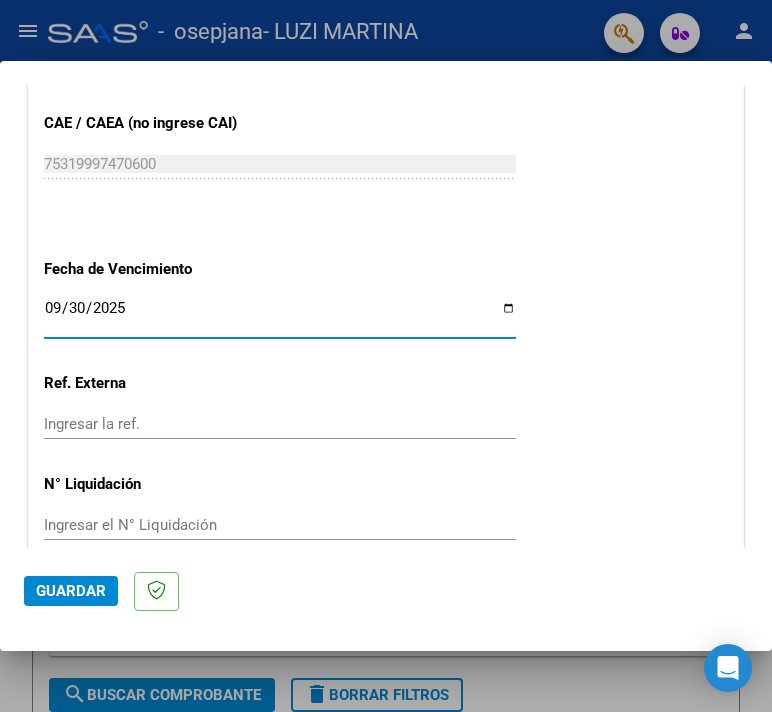 scroll, scrollTop: 1118, scrollLeft: 0, axis: vertical 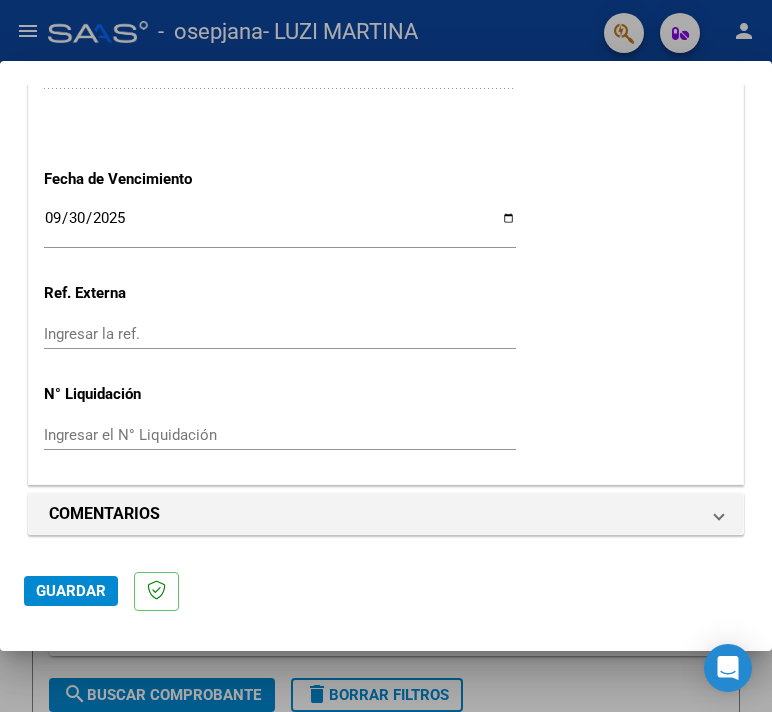 click on "Ingresar el N° Liquidación" 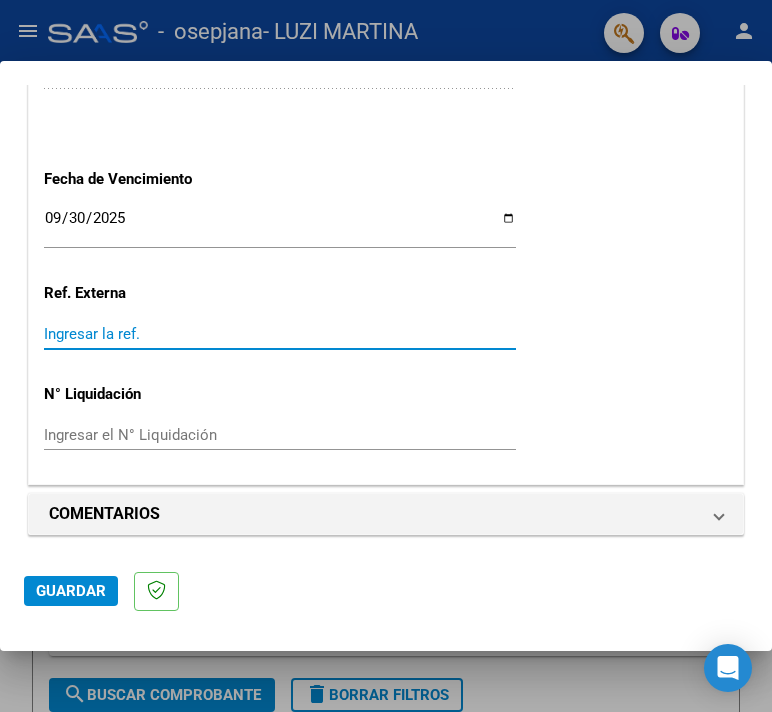click on "Ingresar la ref." at bounding box center (280, 334) 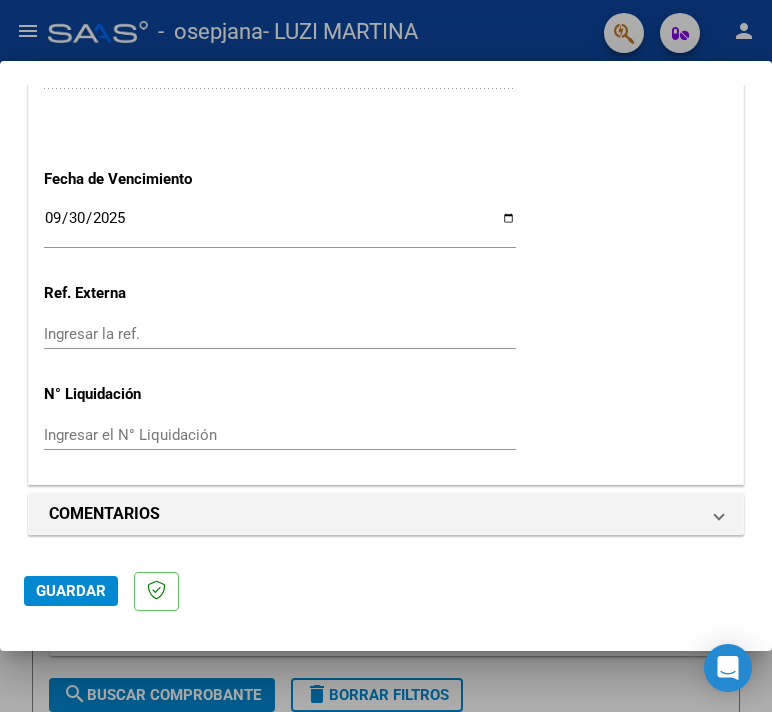 click at bounding box center [386, 356] 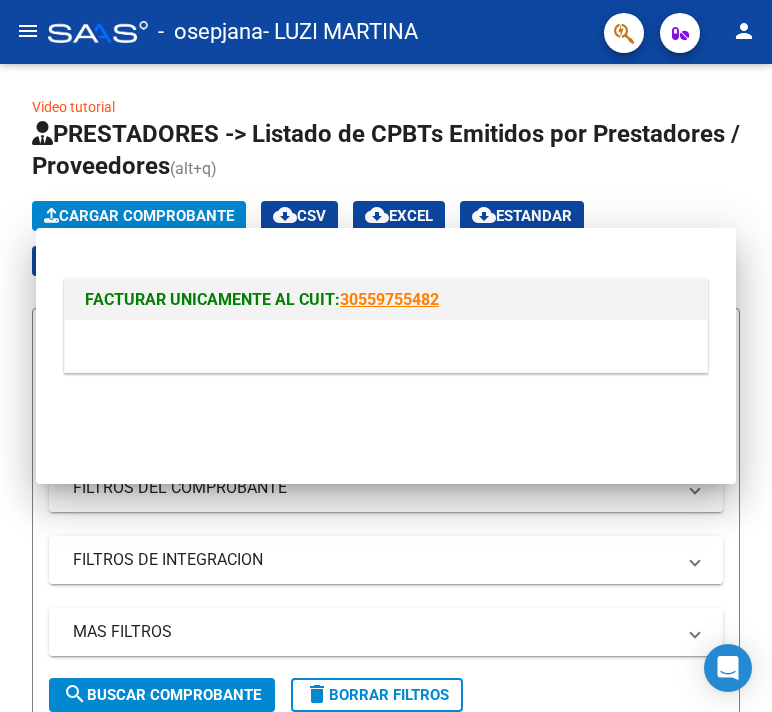 scroll, scrollTop: 0, scrollLeft: 0, axis: both 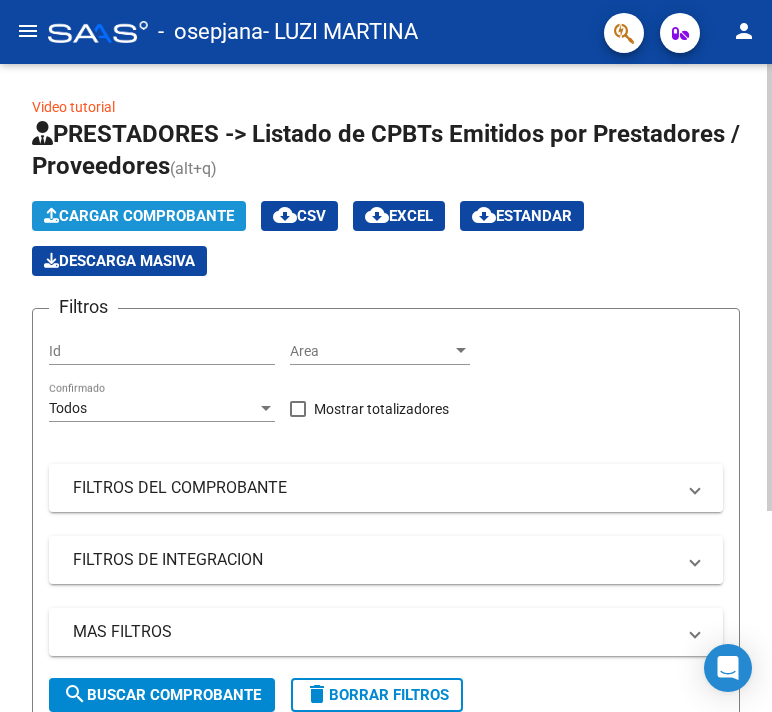 click on "Cargar Comprobante" 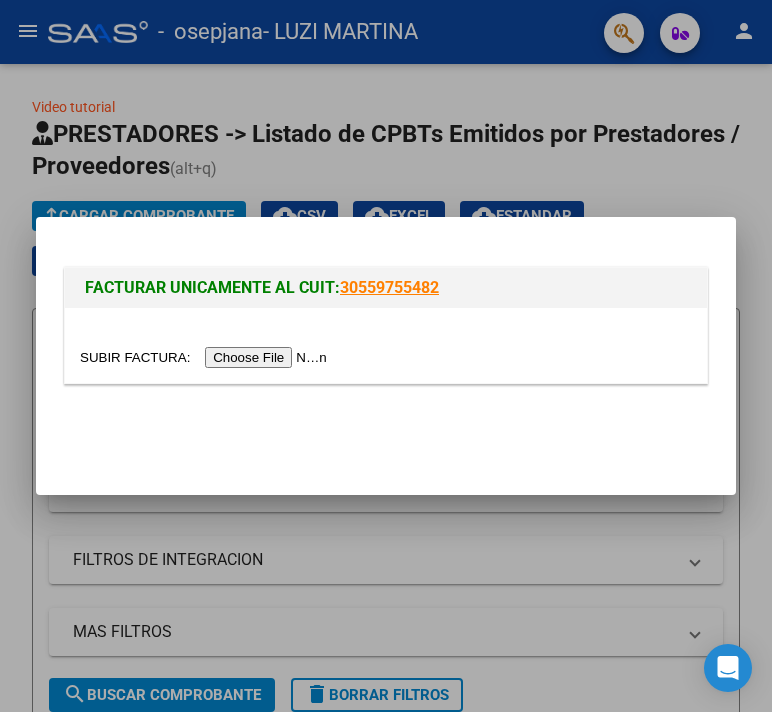 click at bounding box center [206, 357] 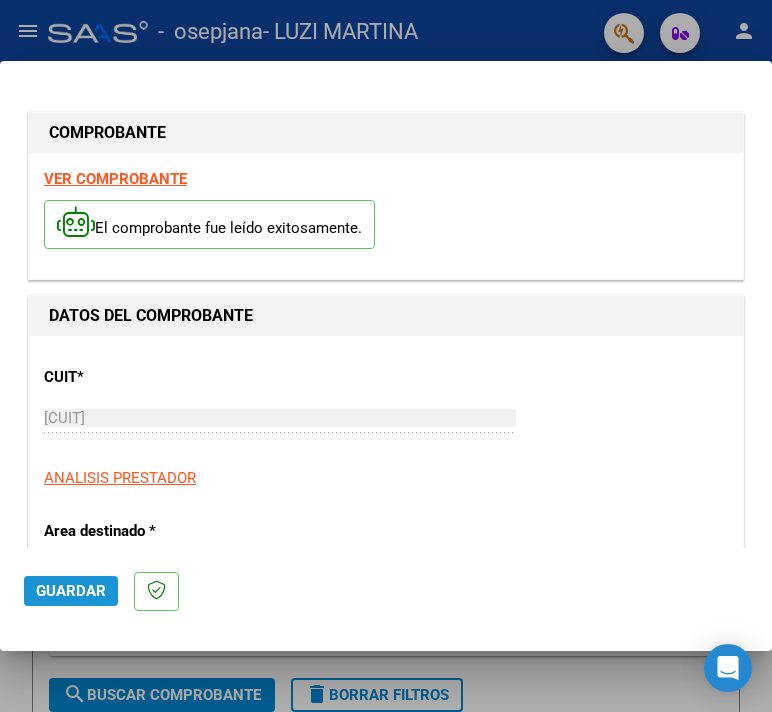 click on "Guardar" 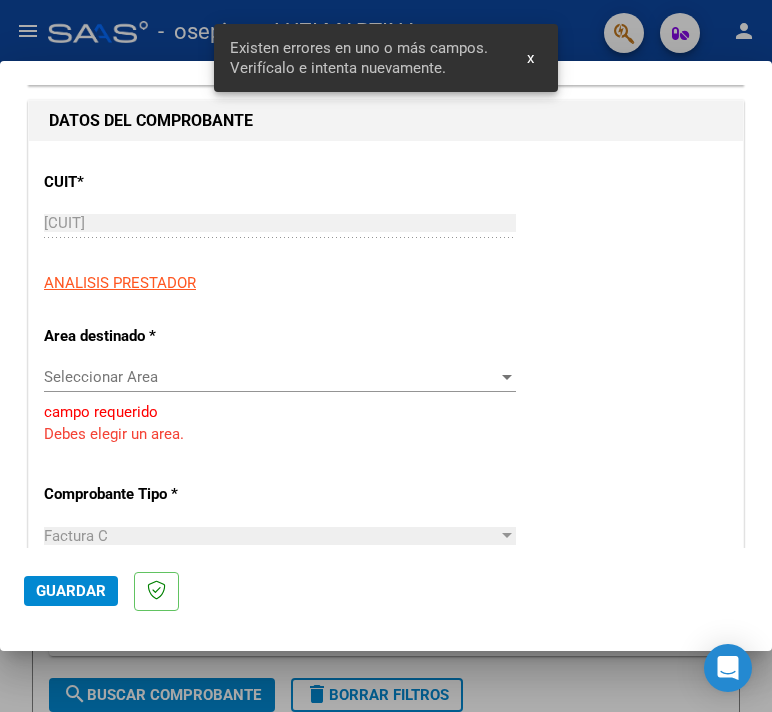 scroll, scrollTop: 245, scrollLeft: 0, axis: vertical 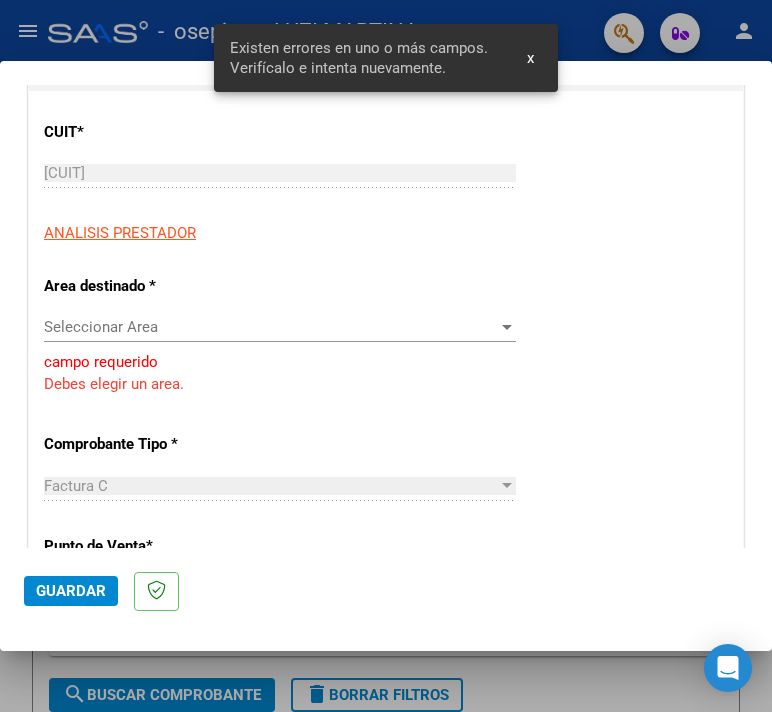 click on "Seleccionar Area Seleccionar Area" at bounding box center (280, 327) 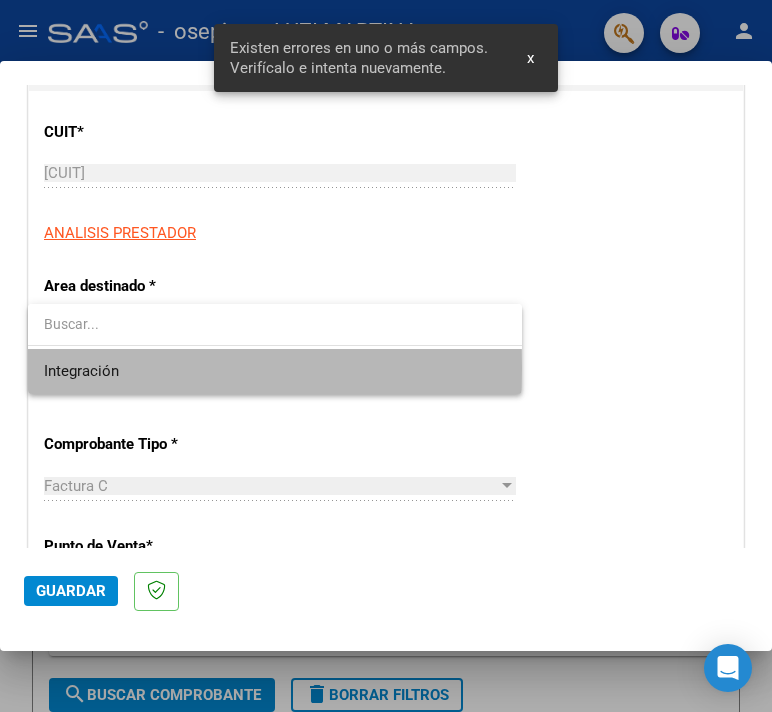 click on "Integración" at bounding box center [275, 371] 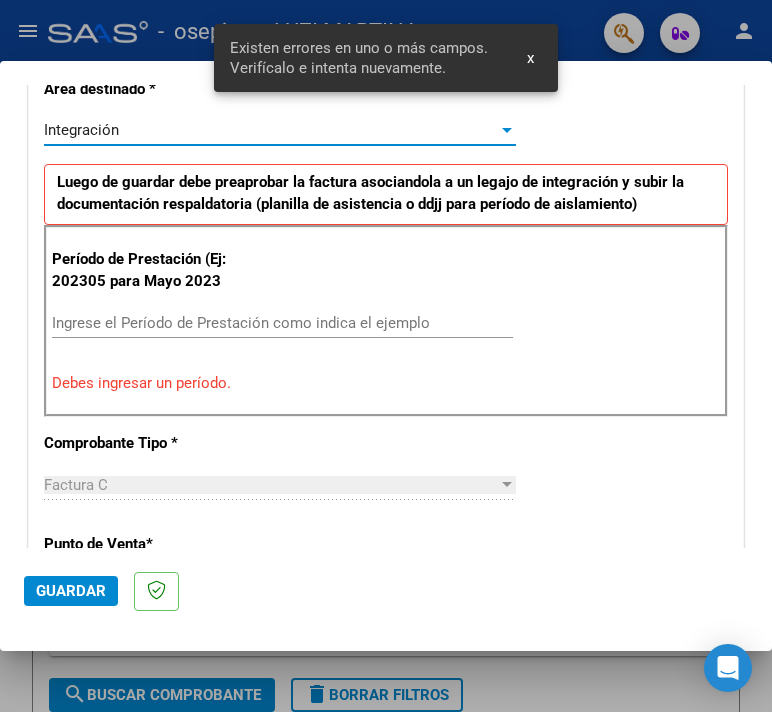 scroll, scrollTop: 445, scrollLeft: 0, axis: vertical 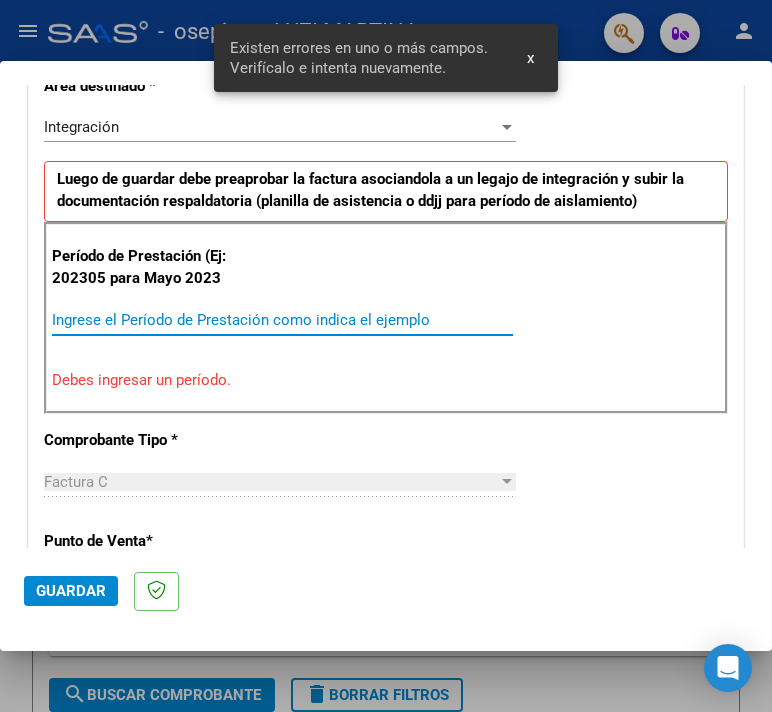 click on "Ingrese el Período de Prestación como indica el ejemplo" at bounding box center (282, 320) 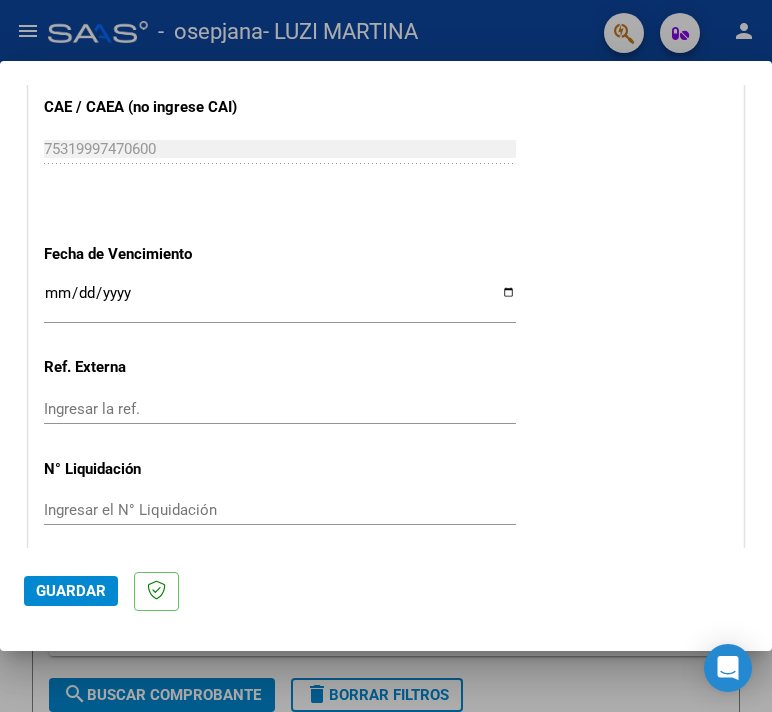 scroll, scrollTop: 1244, scrollLeft: 0, axis: vertical 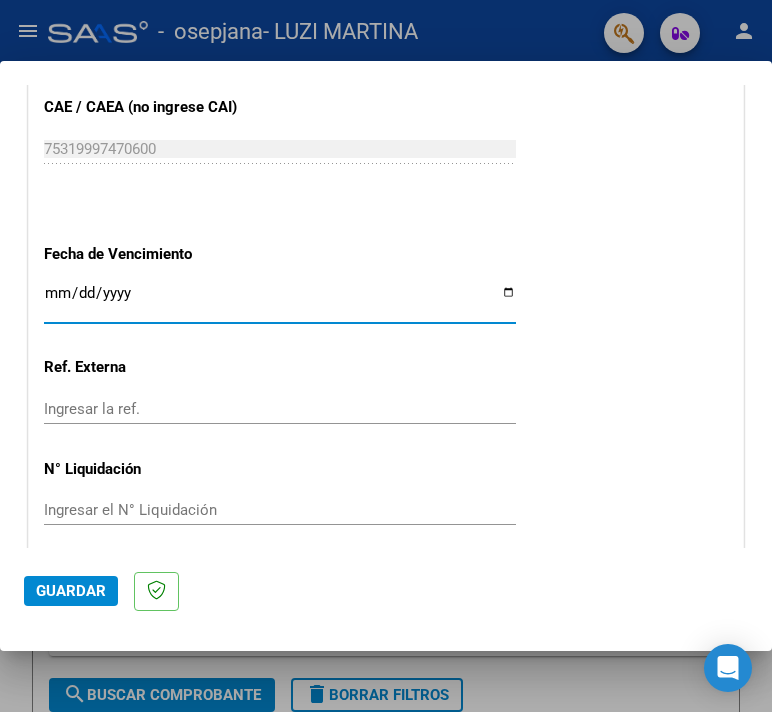 click on "Ingresar la fecha" at bounding box center [280, 301] 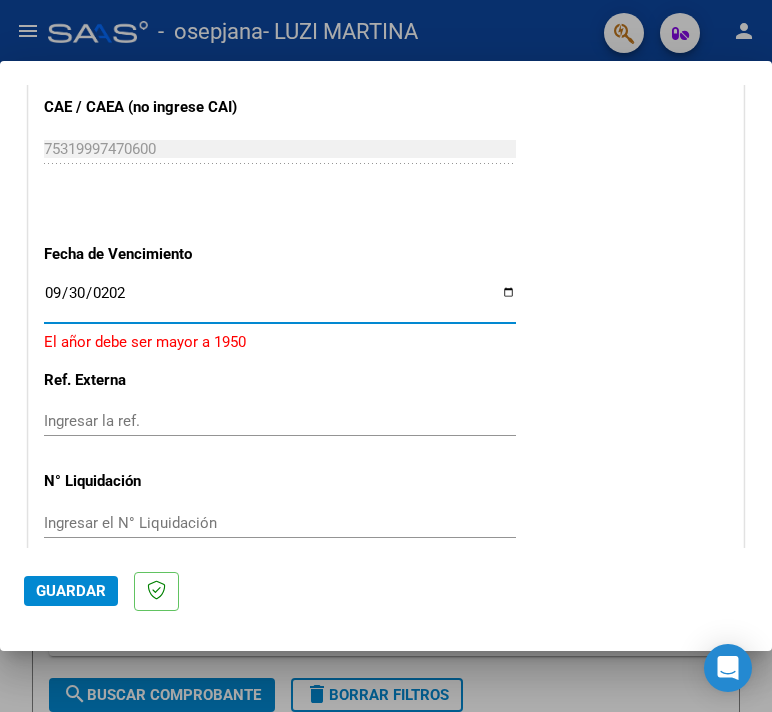 type on "2025-09-30" 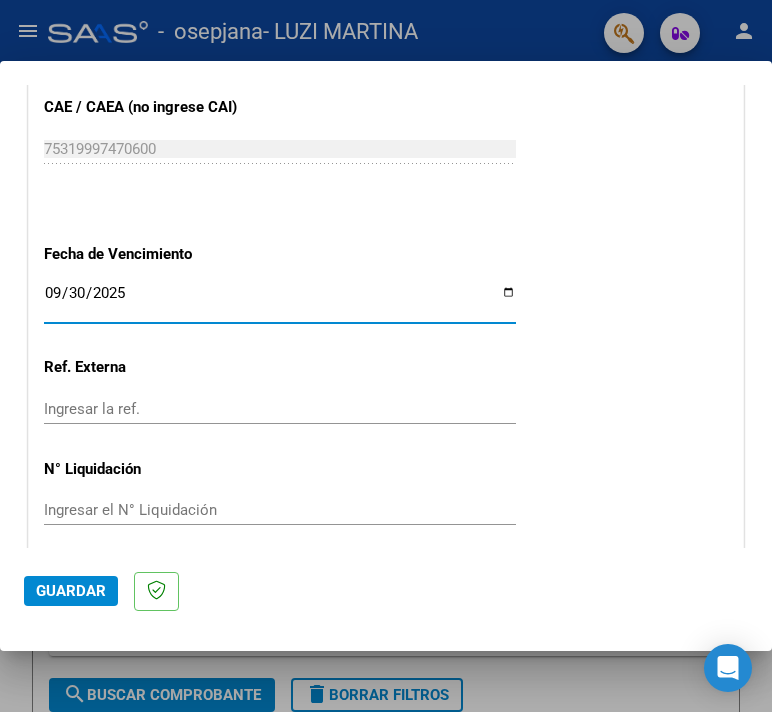 scroll, scrollTop: 1317, scrollLeft: 0, axis: vertical 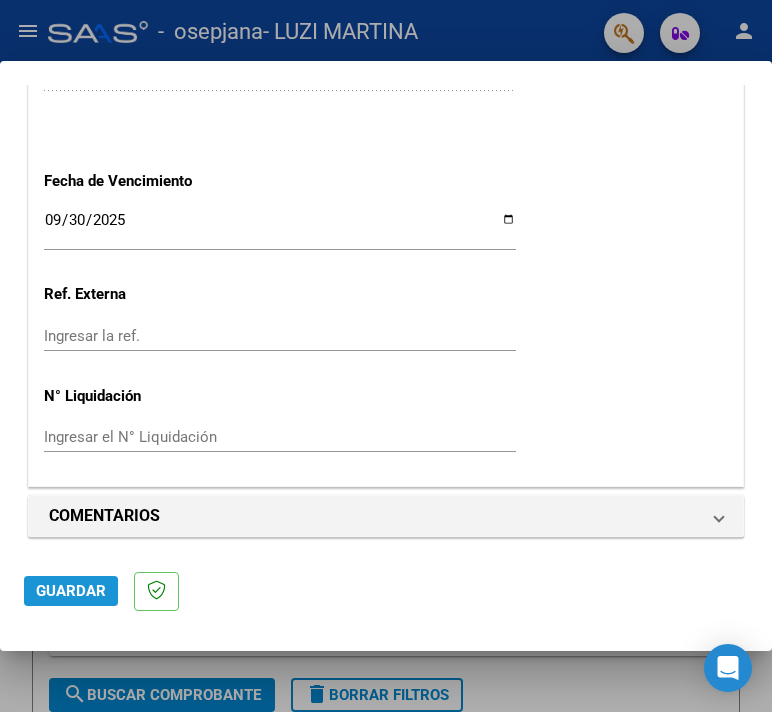 click on "Guardar" 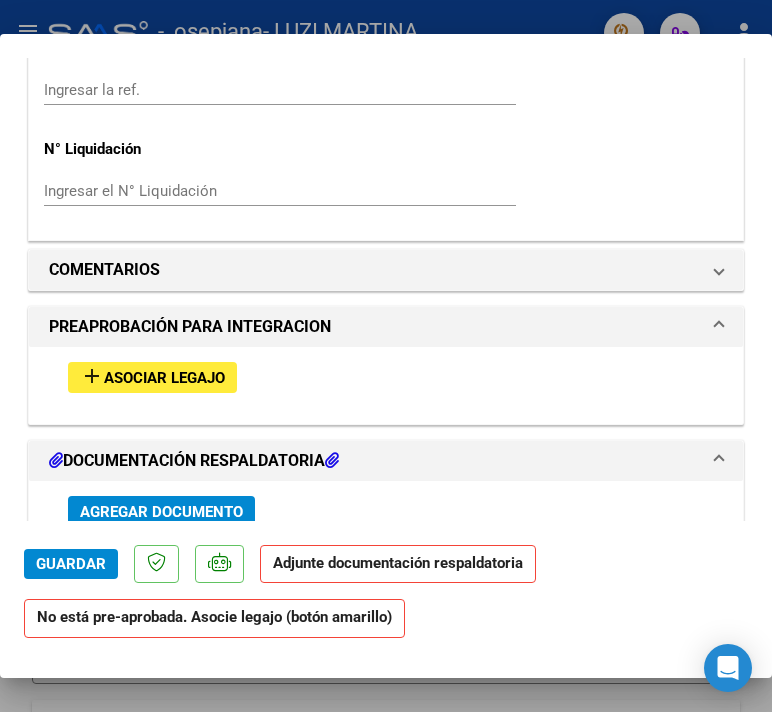 scroll, scrollTop: 1514, scrollLeft: 0, axis: vertical 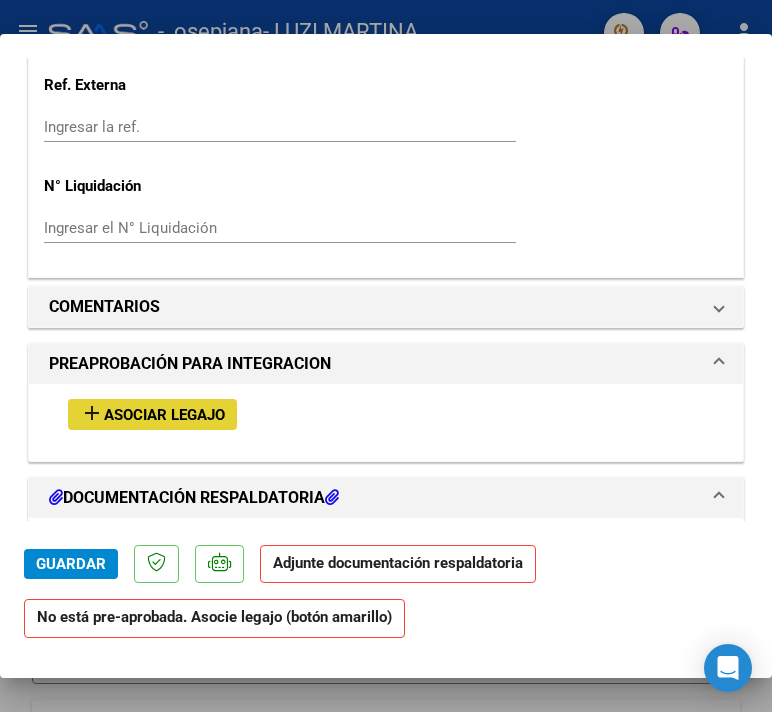 click on "Asociar Legajo" at bounding box center [164, 415] 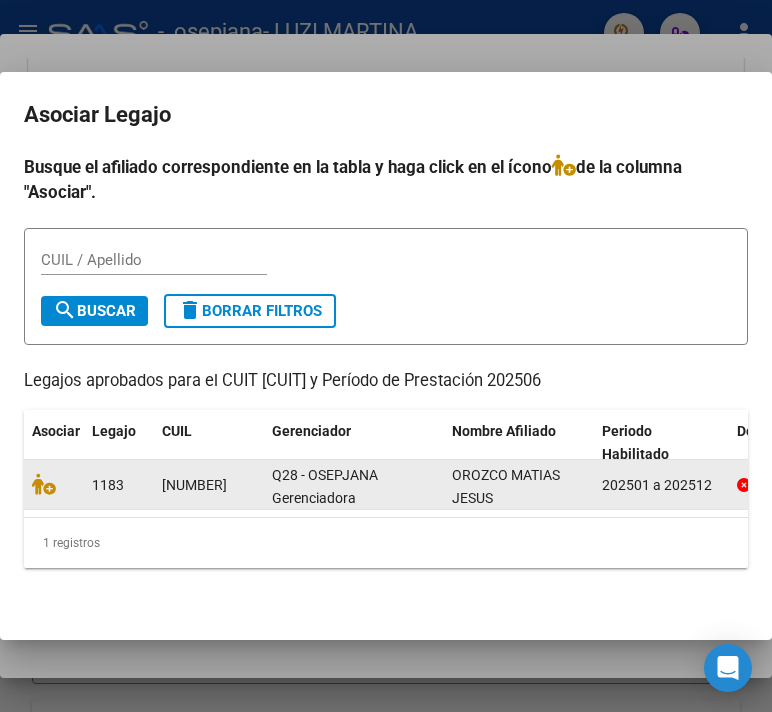 click on "[NUMBER]" 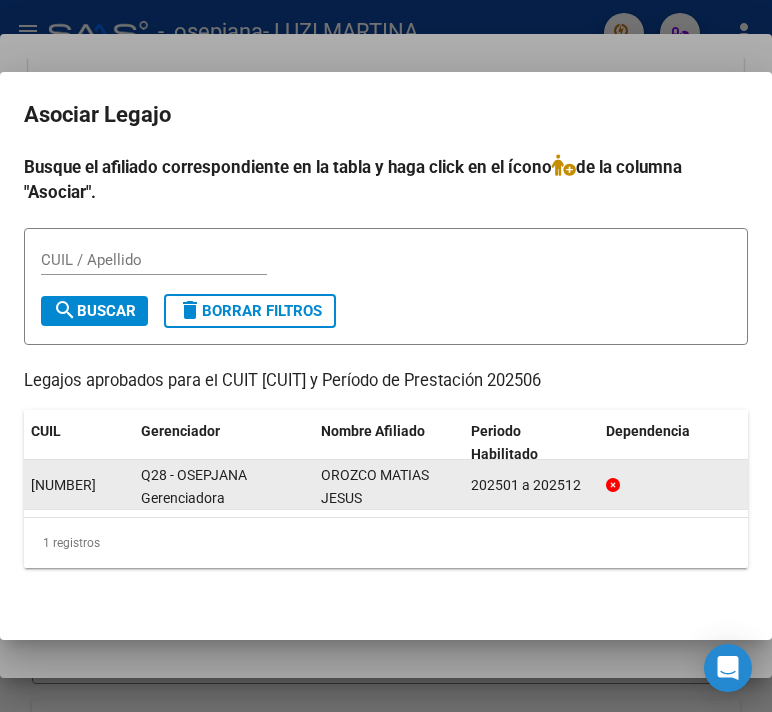 scroll, scrollTop: 0, scrollLeft: 0, axis: both 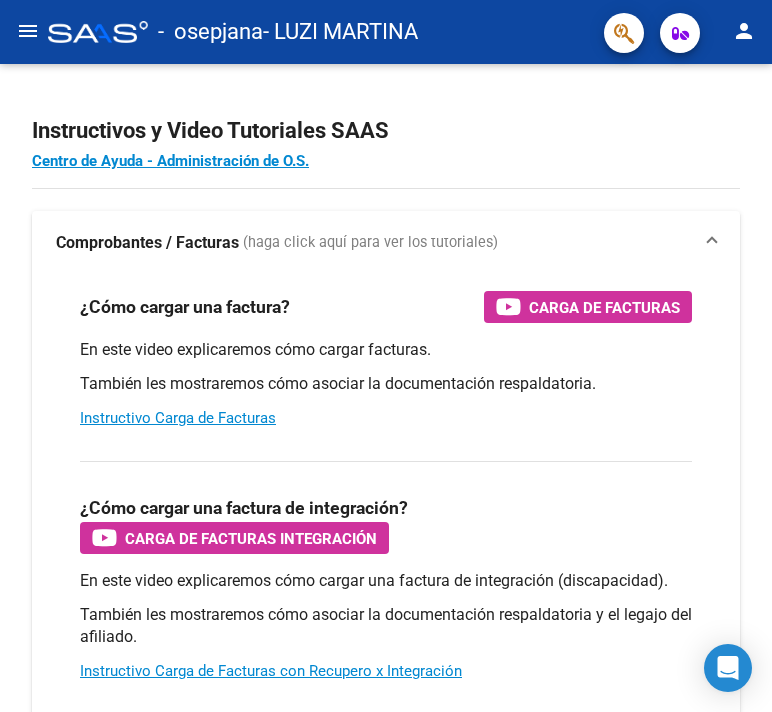 click on "menu" 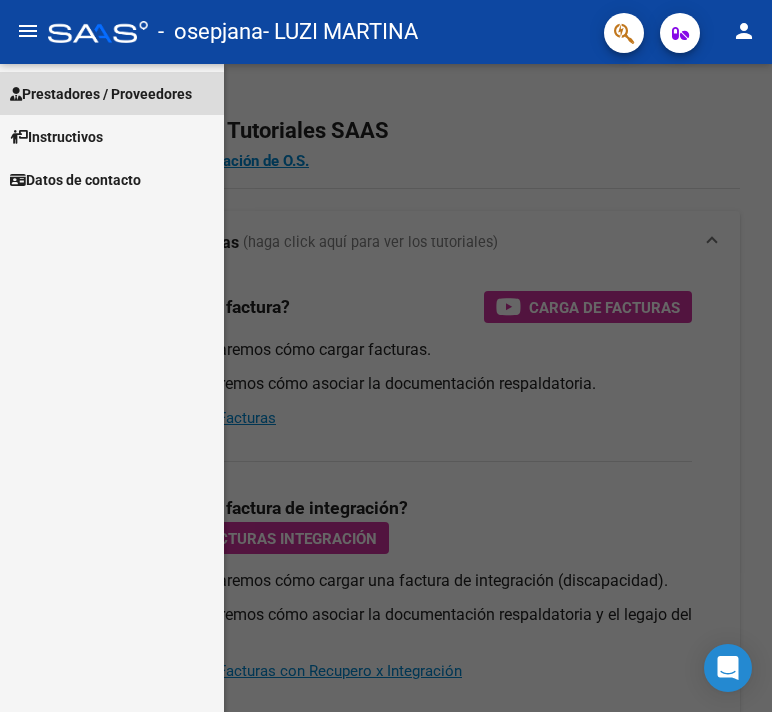 click on "Prestadores / Proveedores" at bounding box center (101, 94) 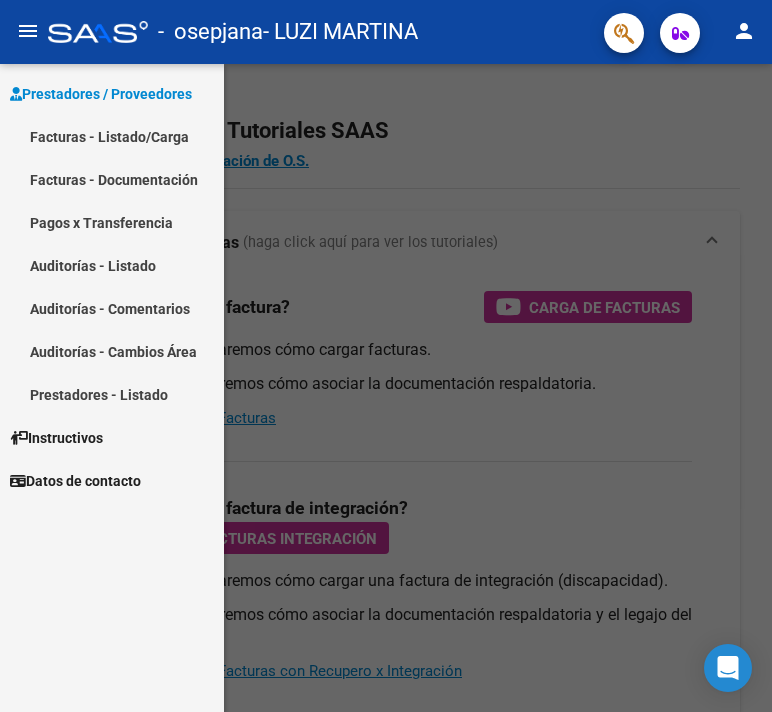 click 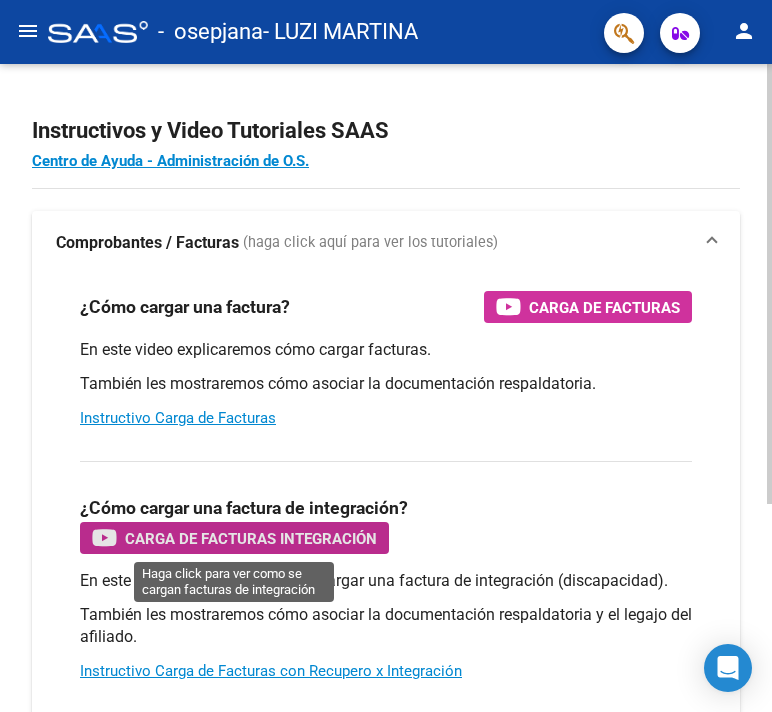 click on "Carga de Facturas Integración" at bounding box center [251, 538] 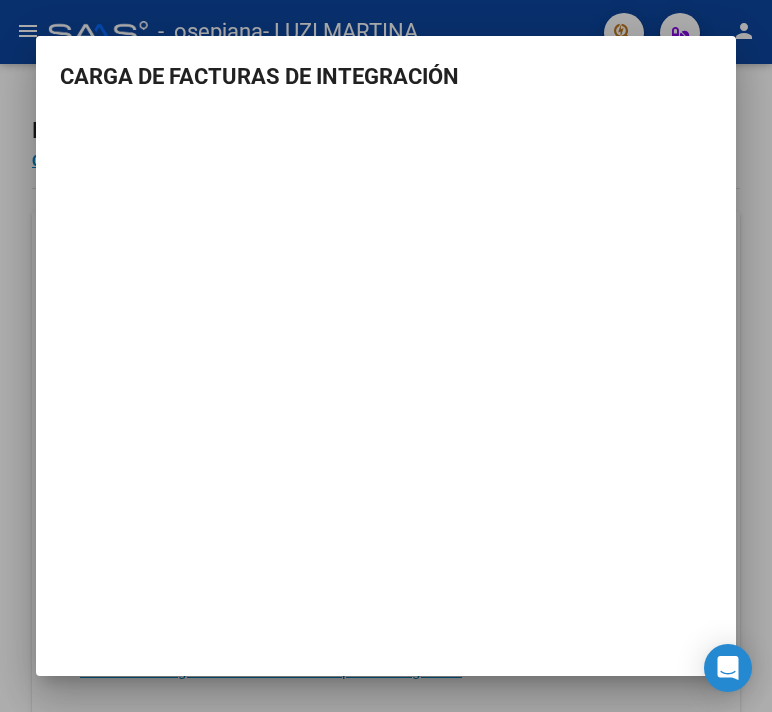 click at bounding box center (386, 356) 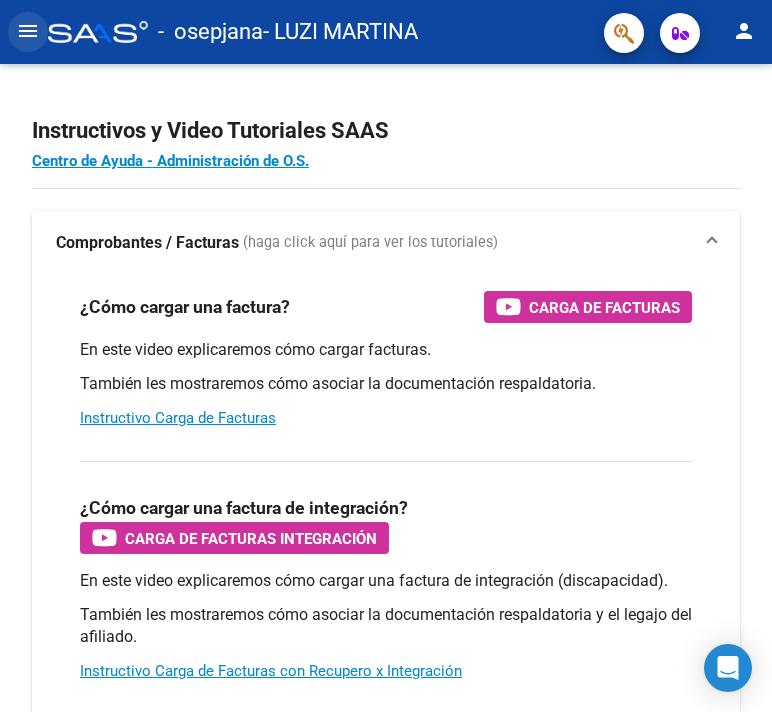 click on "menu" 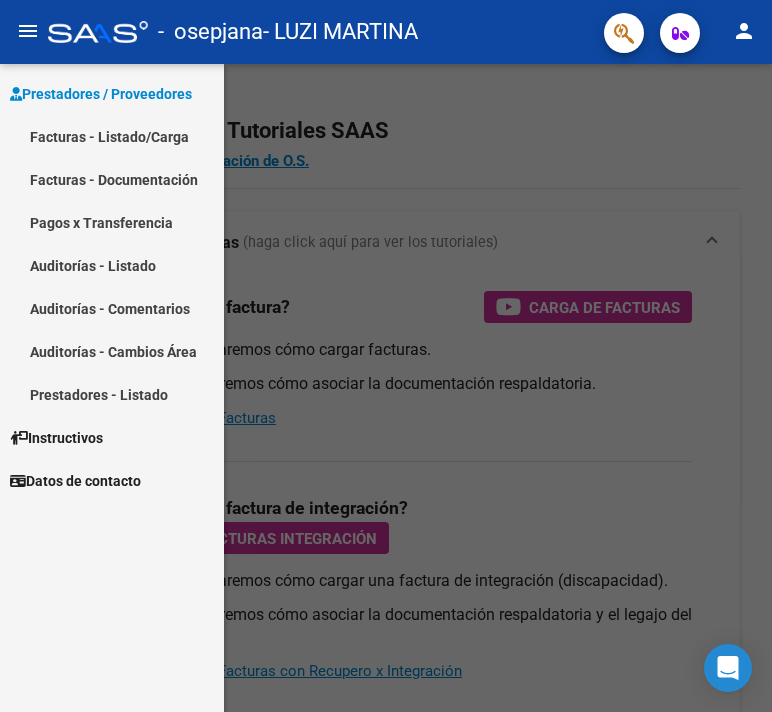 click on "Facturas - Listado/Carga" at bounding box center [112, 136] 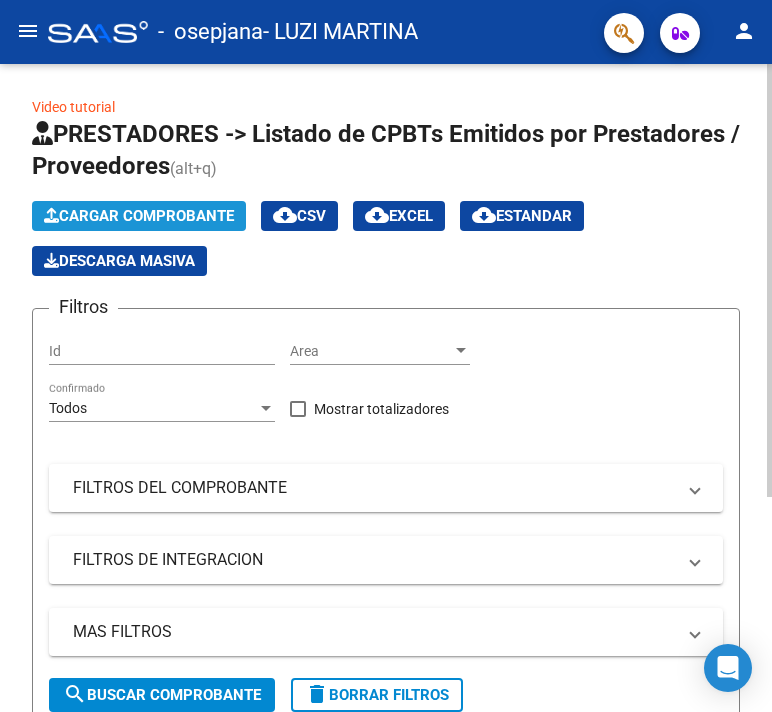 click on "Cargar Comprobante" 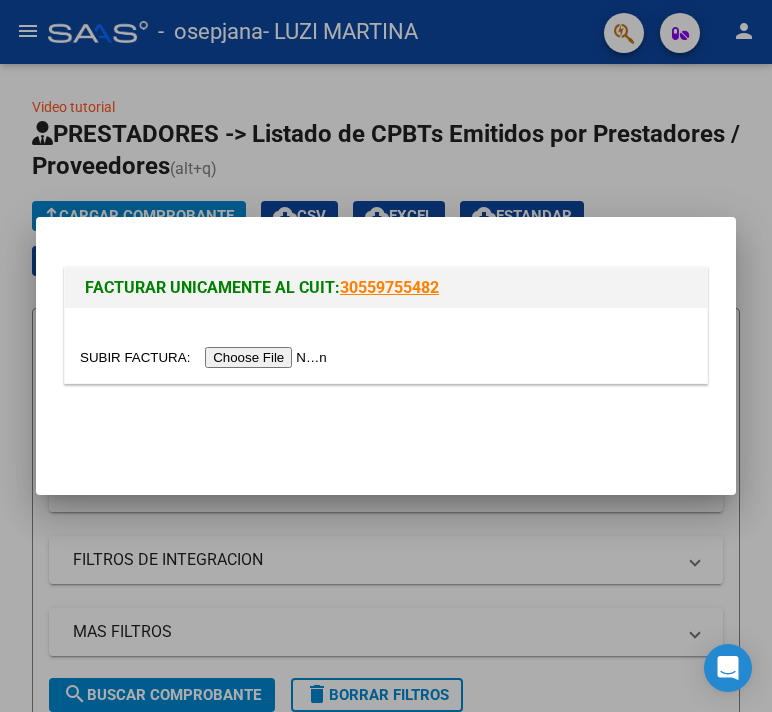 click at bounding box center (206, 357) 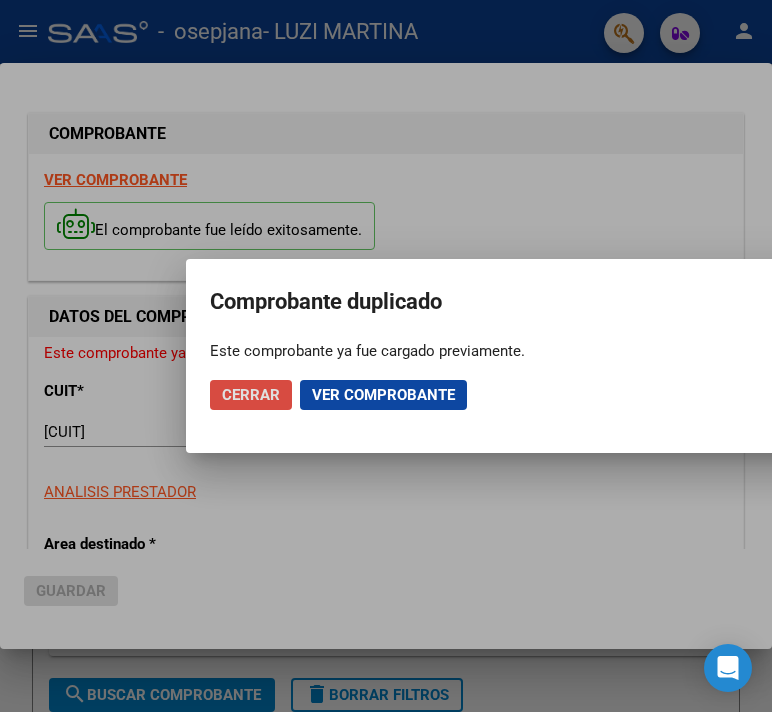 click on "Cerrar" 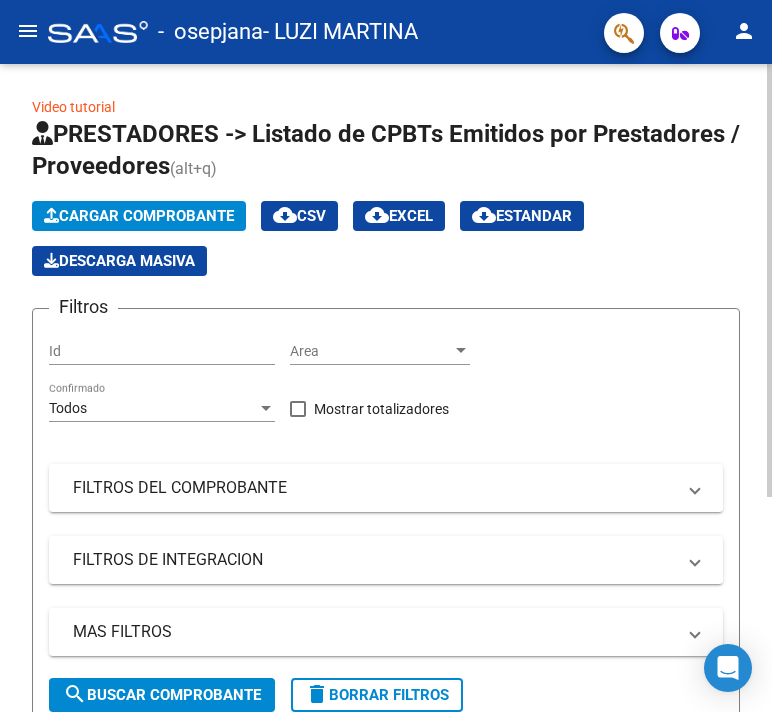 scroll, scrollTop: 322, scrollLeft: 0, axis: vertical 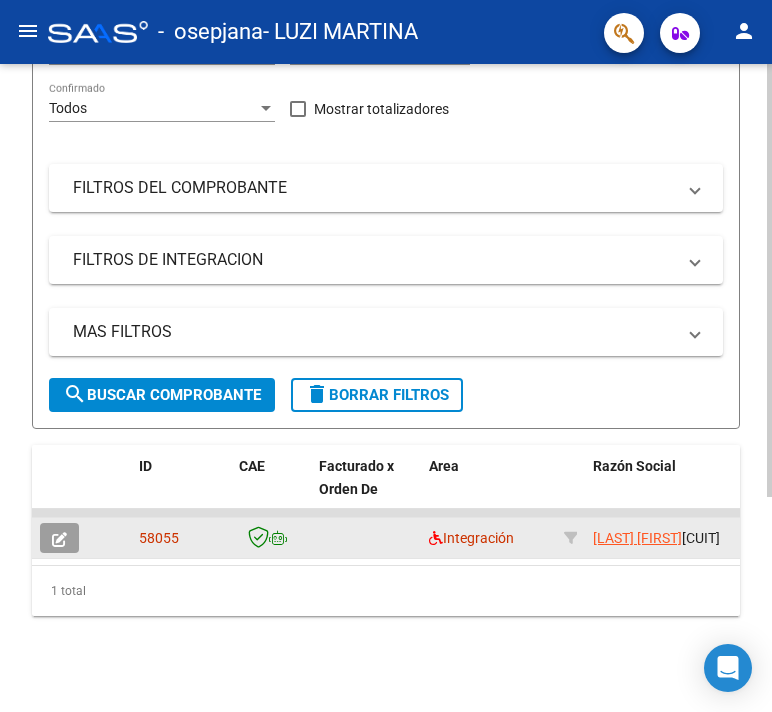 click 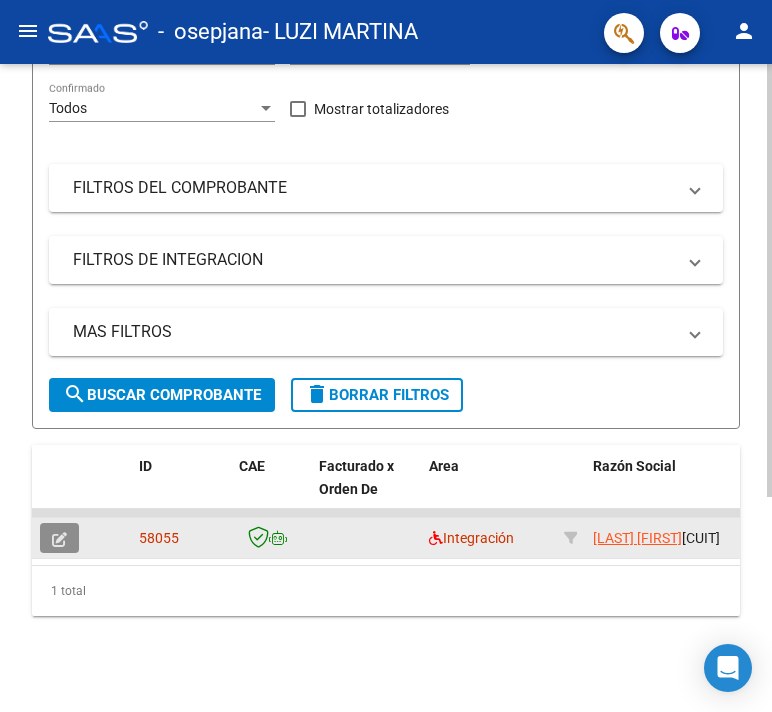 click 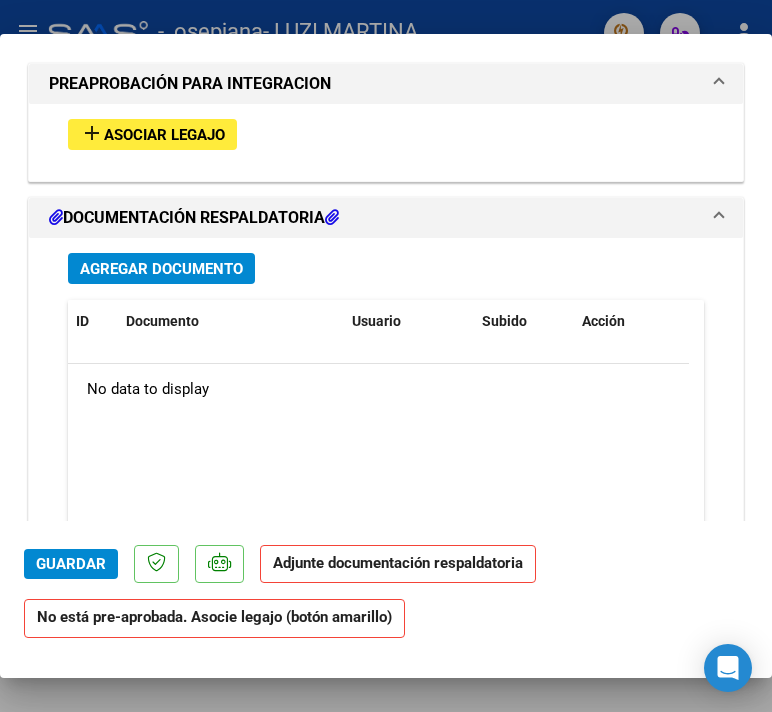 scroll, scrollTop: 1535, scrollLeft: 0, axis: vertical 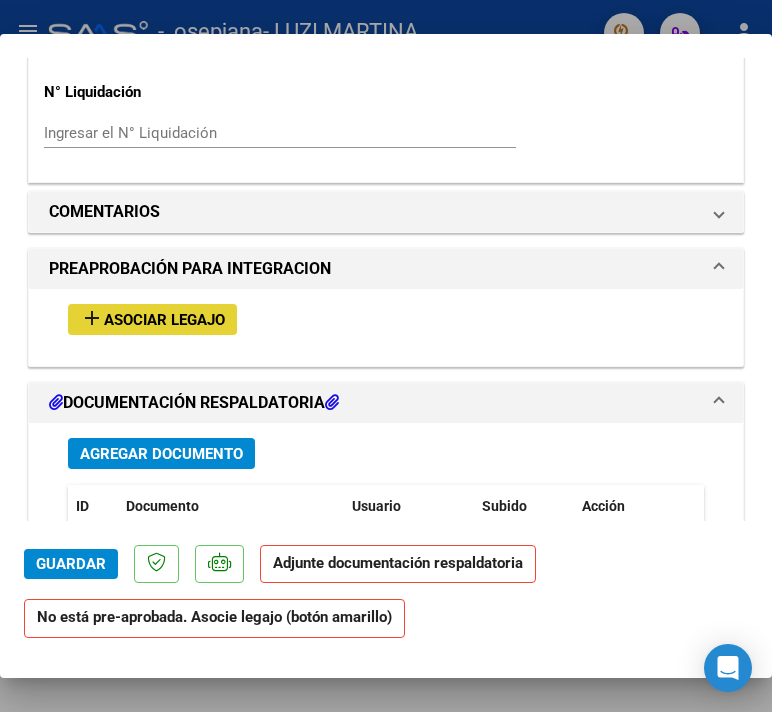 click on "Asociar Legajo" at bounding box center [164, 320] 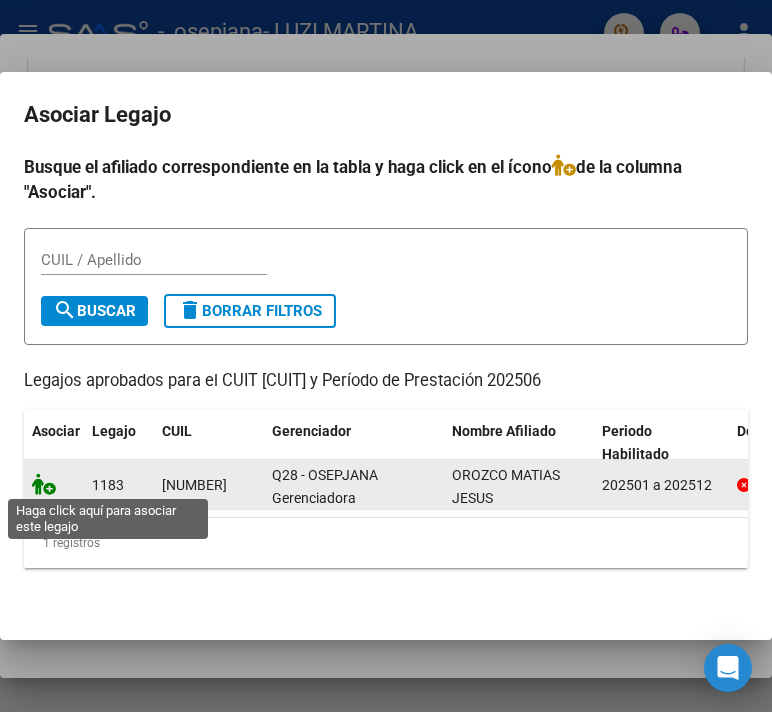 click 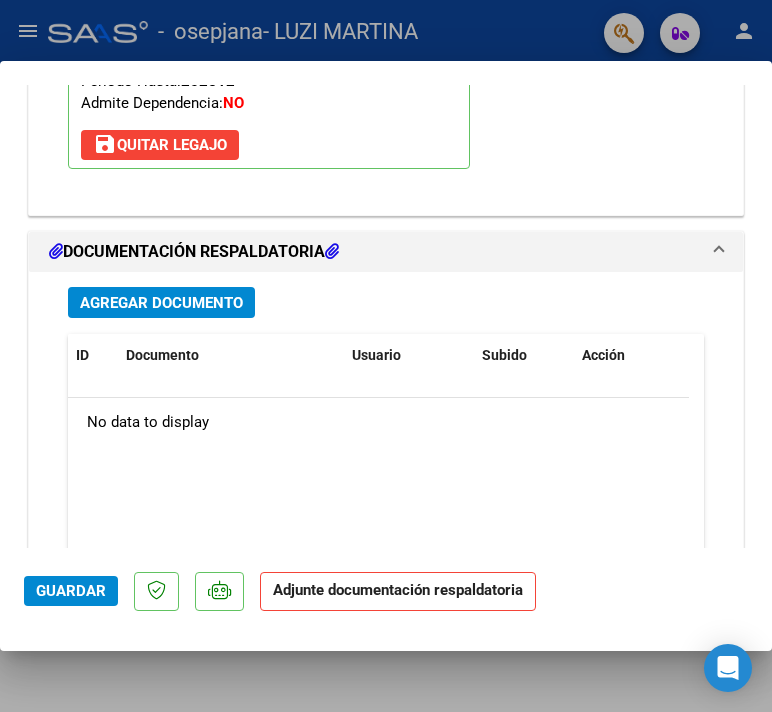 scroll, scrollTop: 1992, scrollLeft: 0, axis: vertical 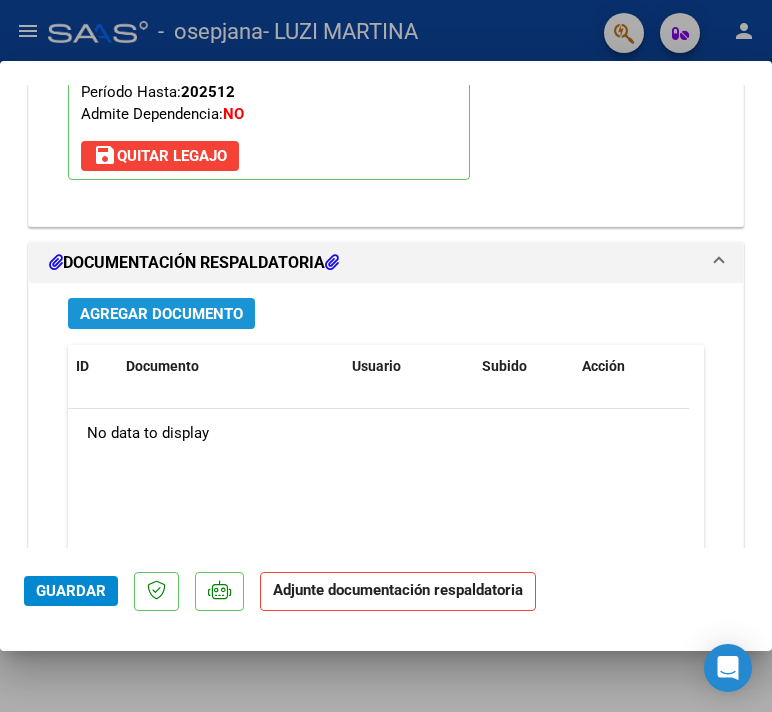 click on "Agregar Documento" at bounding box center (161, 314) 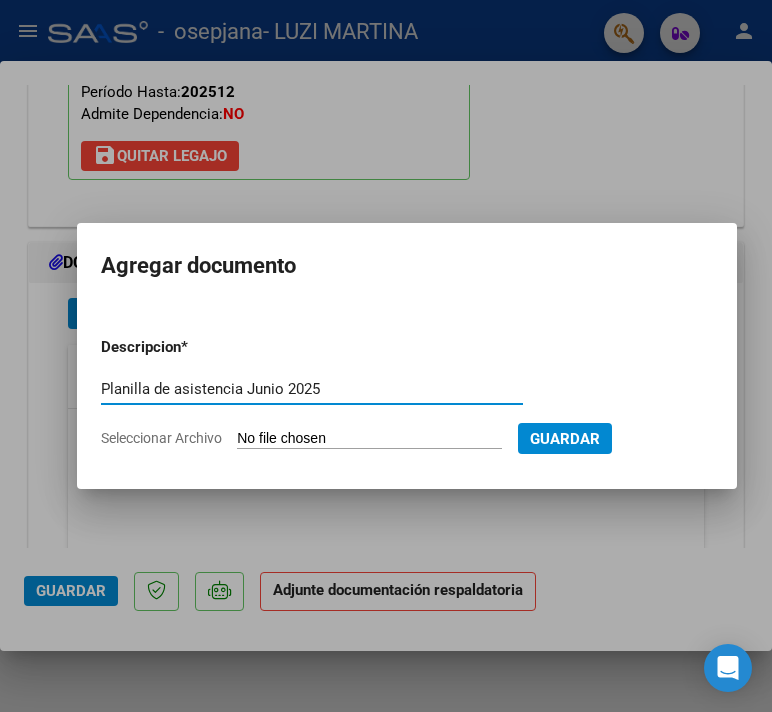 type on "Planilla de asistencia Junio 2025" 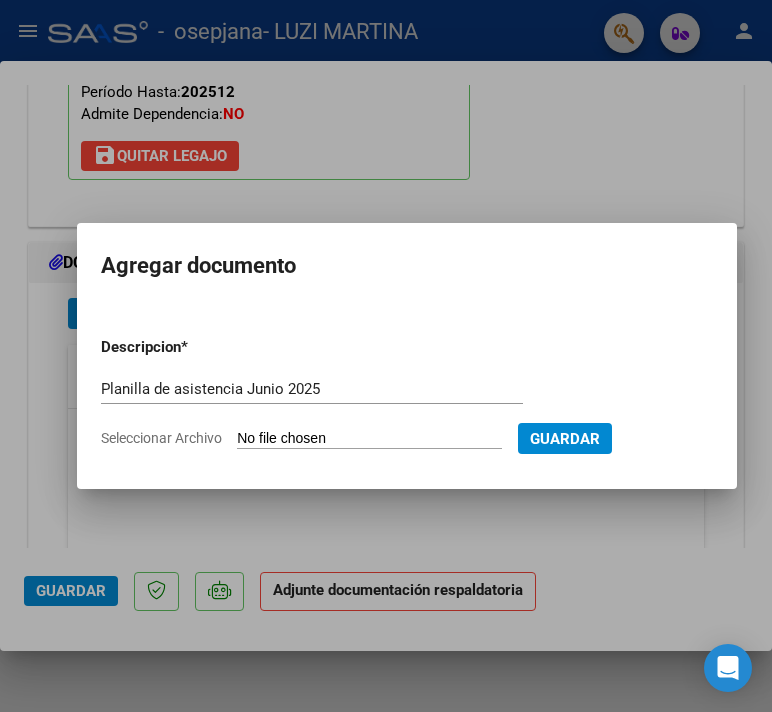 click on "Seleccionar Archivo" at bounding box center (369, 439) 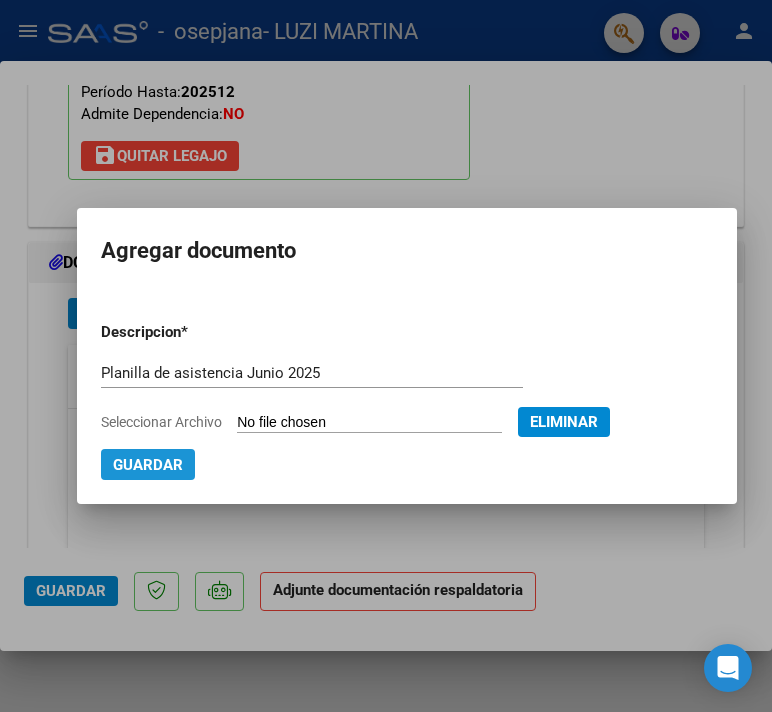 click on "Guardar" at bounding box center [148, 465] 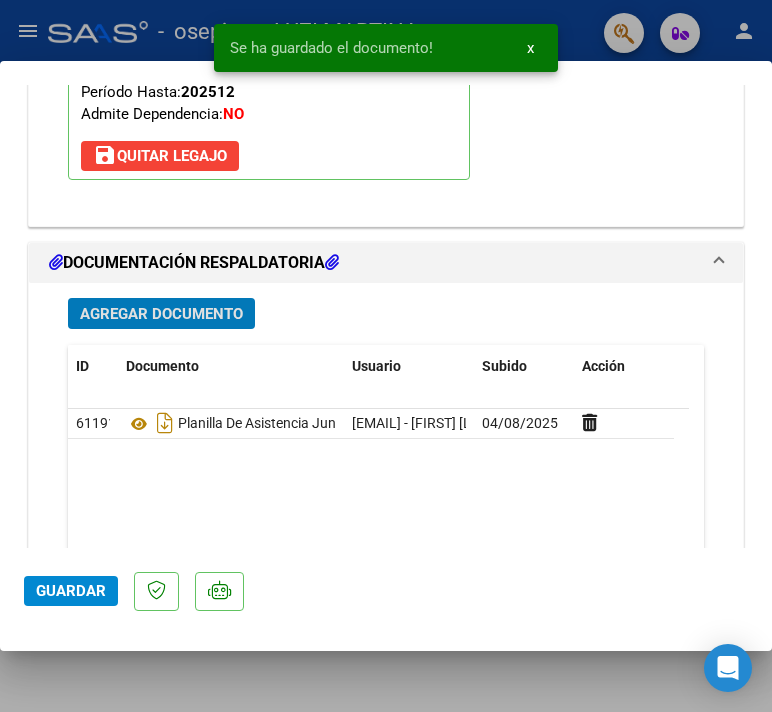 scroll, scrollTop: 2180, scrollLeft: 0, axis: vertical 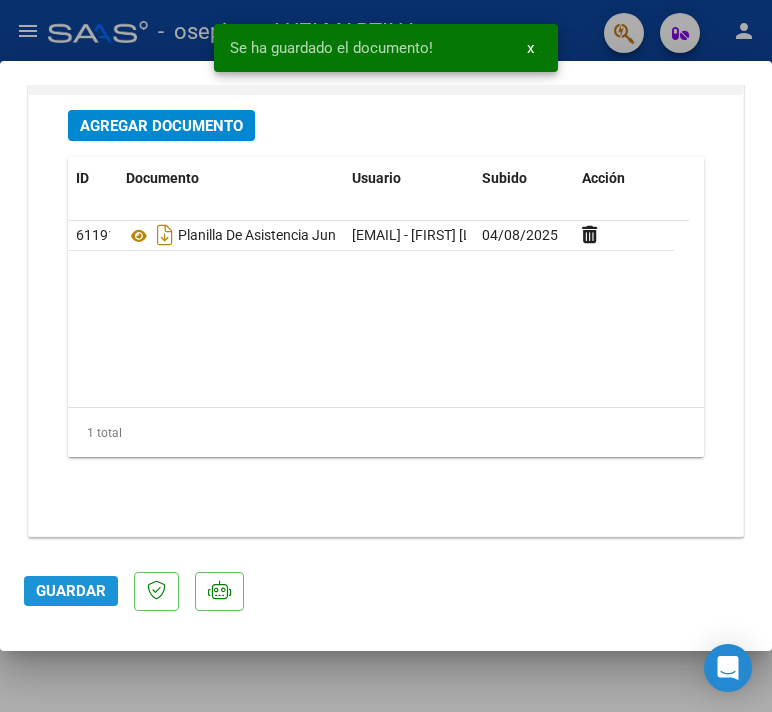 click on "Guardar" 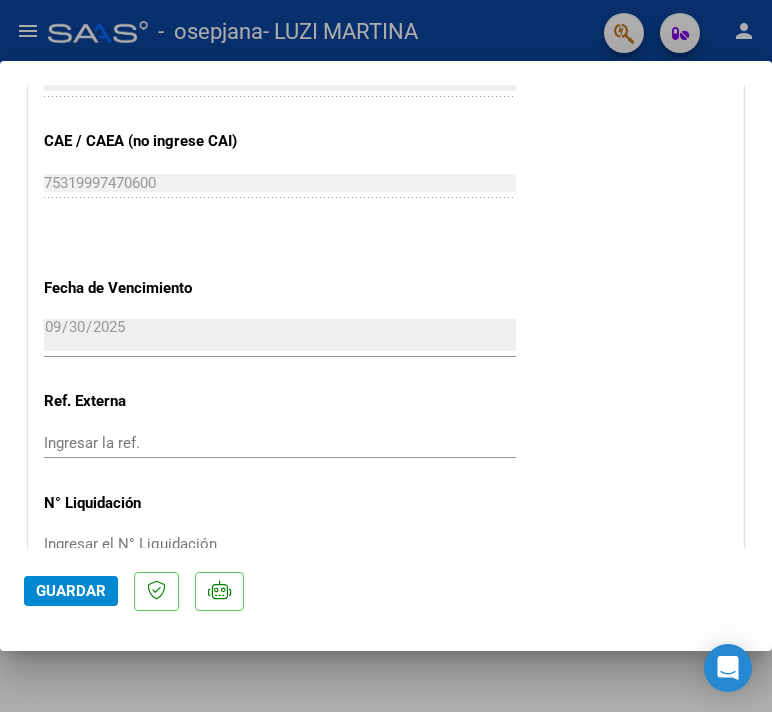 scroll, scrollTop: 872, scrollLeft: 0, axis: vertical 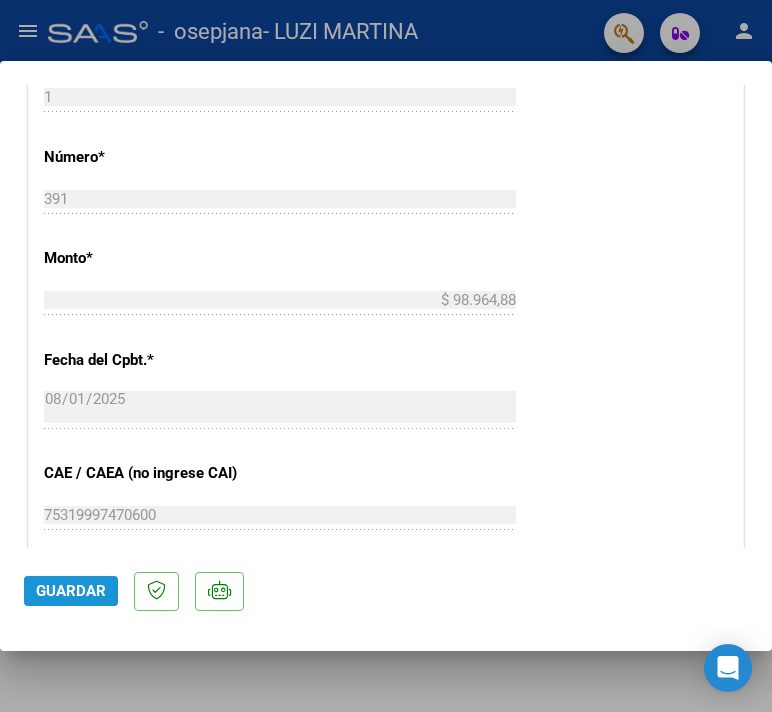 click on "Guardar" 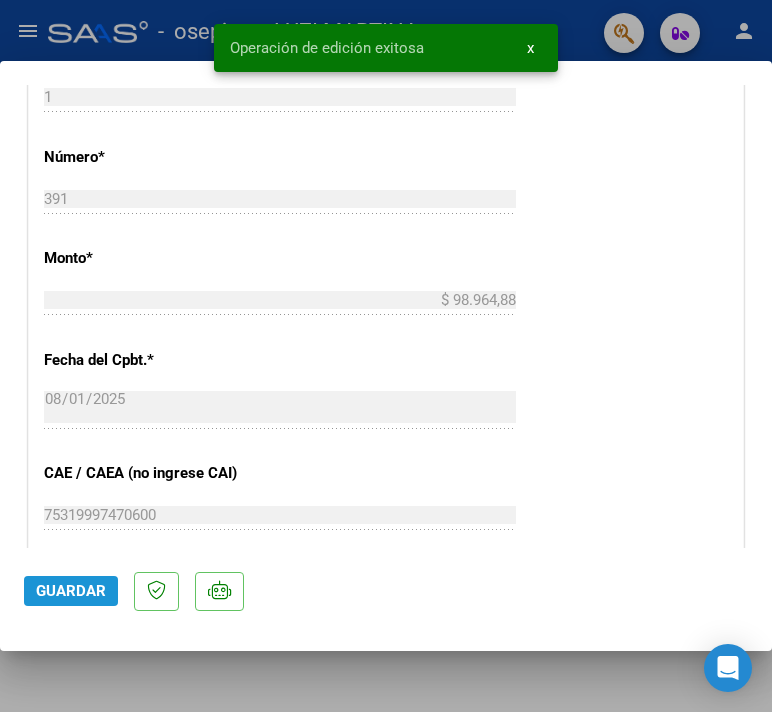 click on "Guardar" 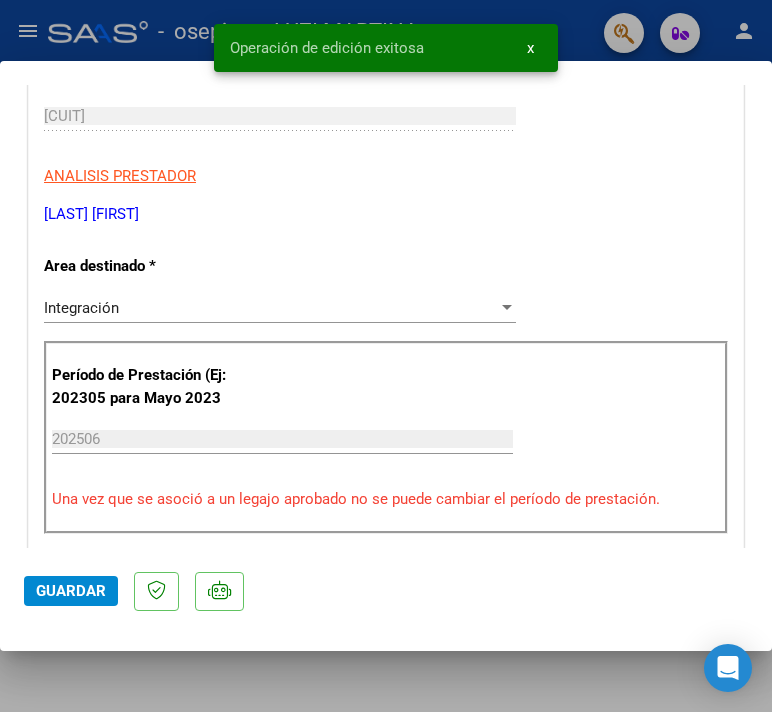 scroll, scrollTop: 131, scrollLeft: 0, axis: vertical 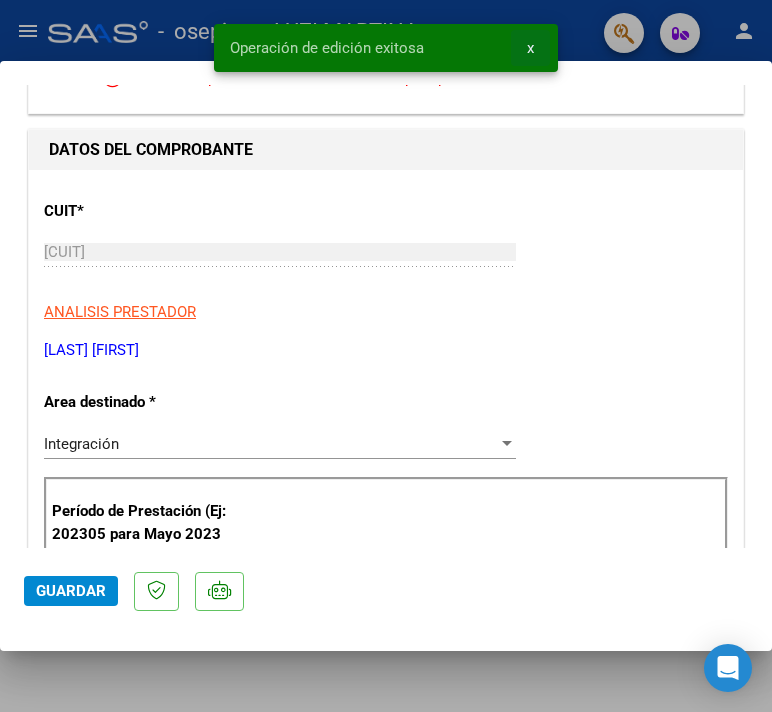 click on "x" at bounding box center (530, 48) 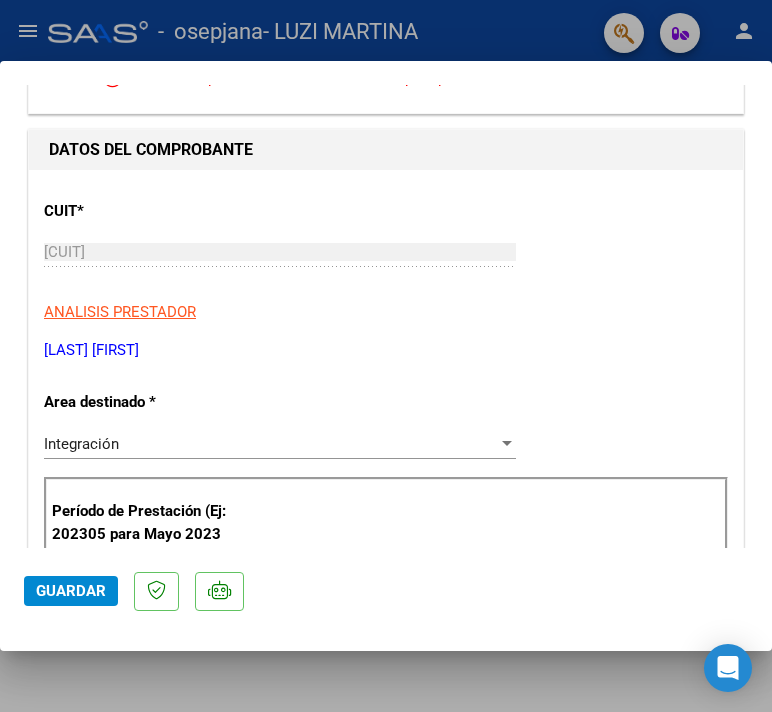 click at bounding box center (386, 356) 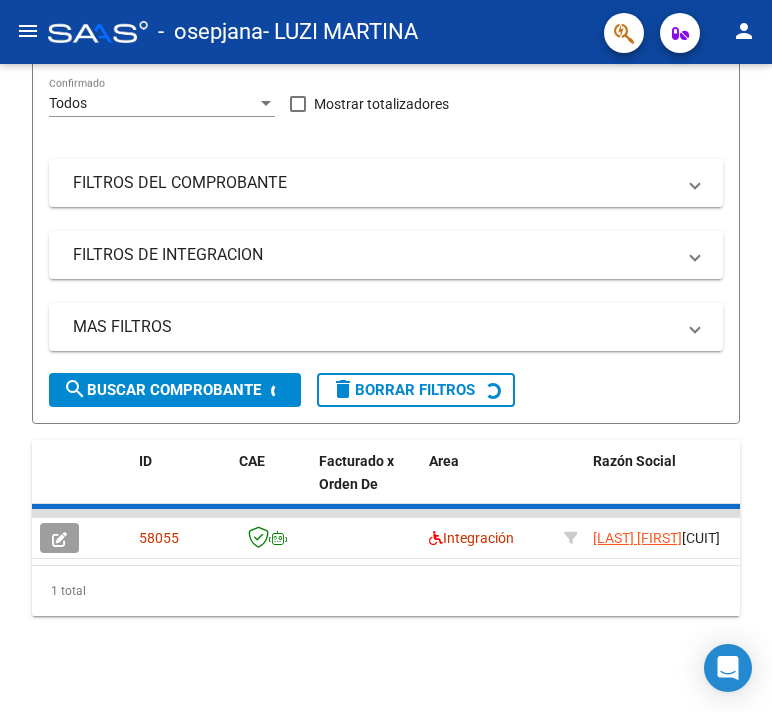 scroll, scrollTop: 322, scrollLeft: 0, axis: vertical 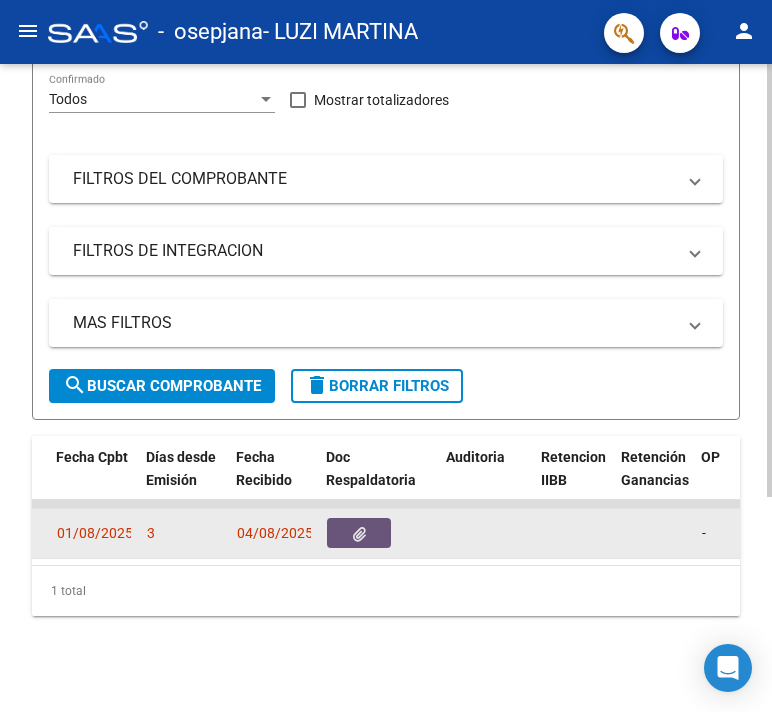 click 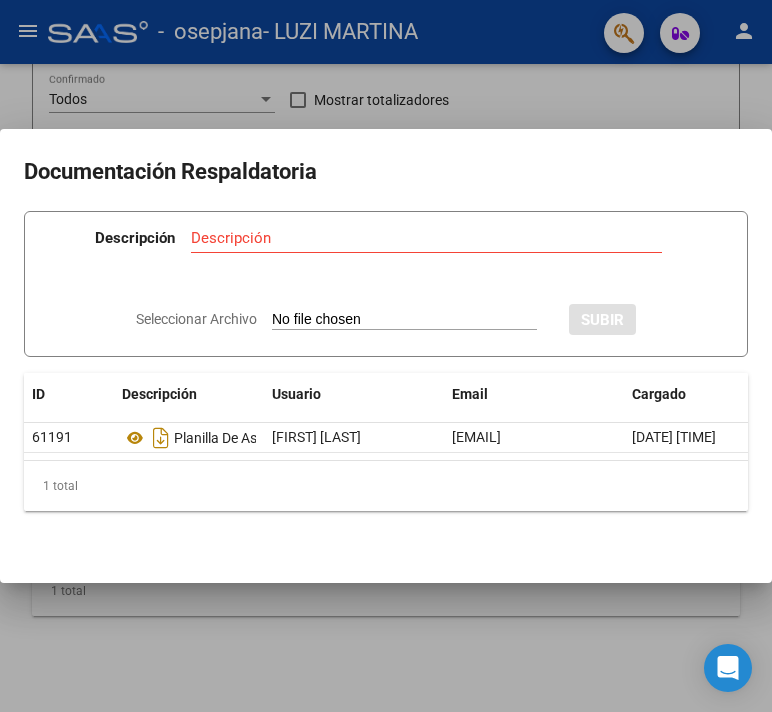 click at bounding box center (386, 356) 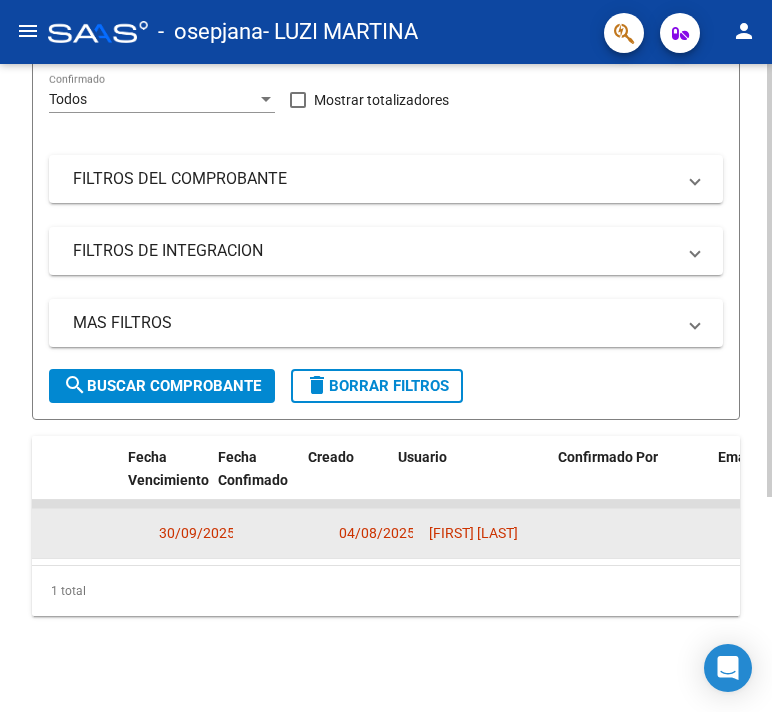 scroll, scrollTop: 0, scrollLeft: 3508, axis: horizontal 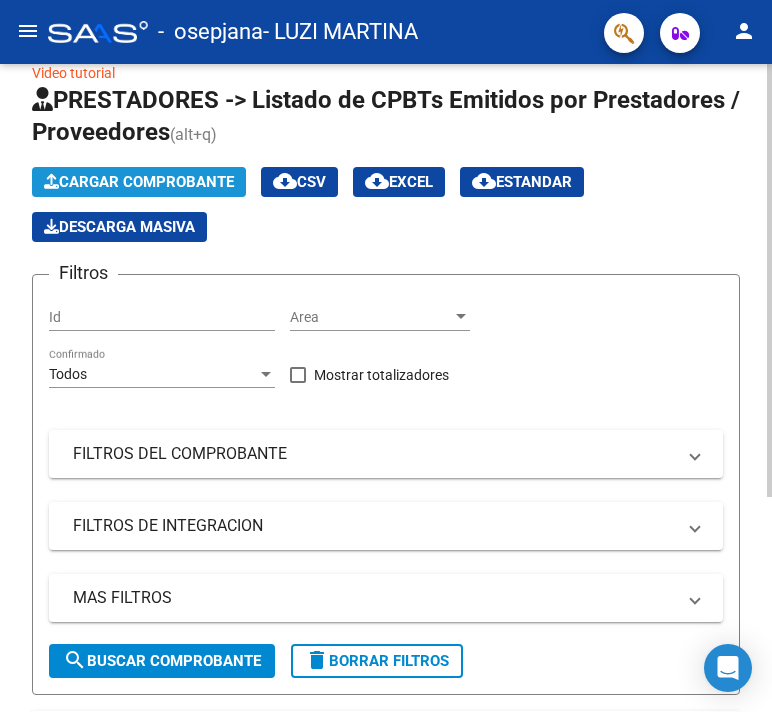 click on "Cargar Comprobante" 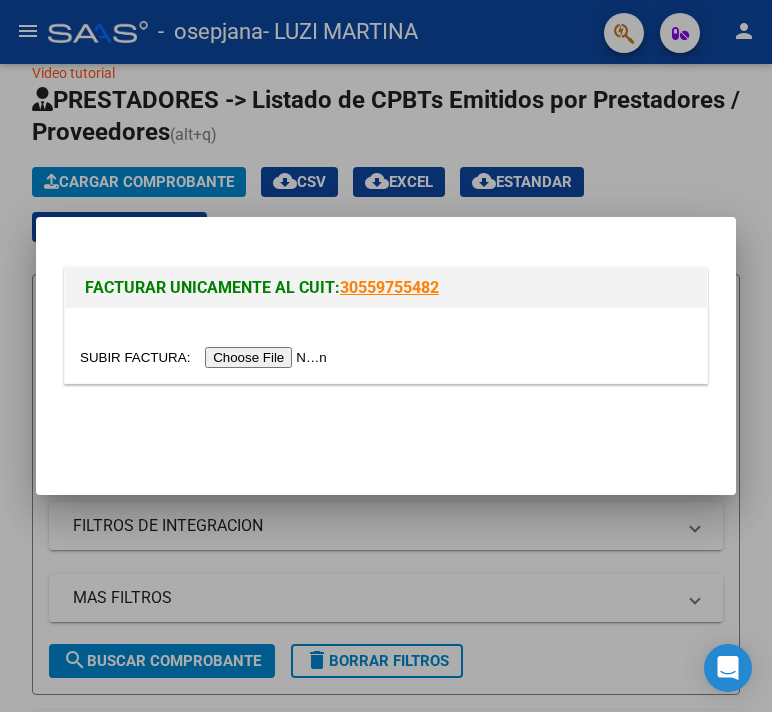 click at bounding box center [206, 357] 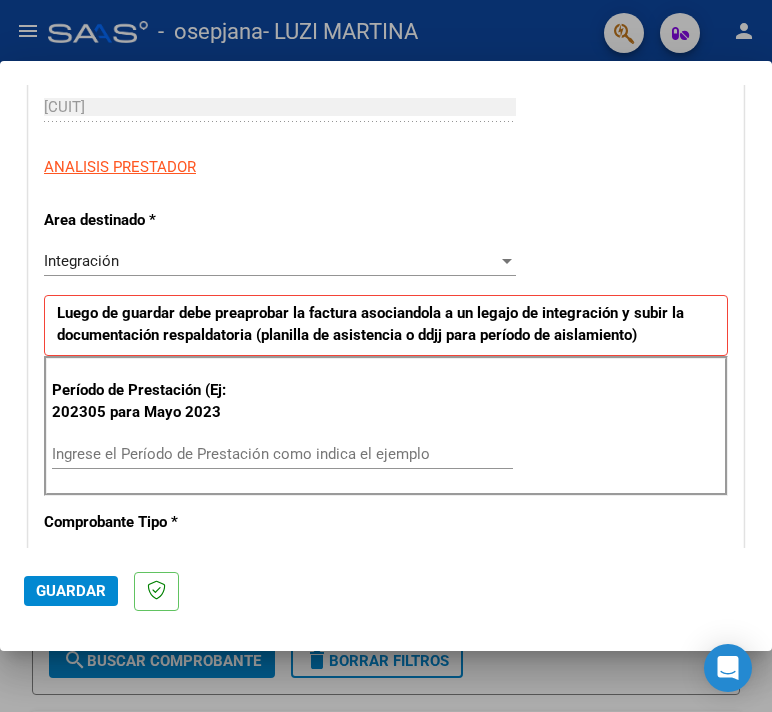 scroll, scrollTop: 312, scrollLeft: 0, axis: vertical 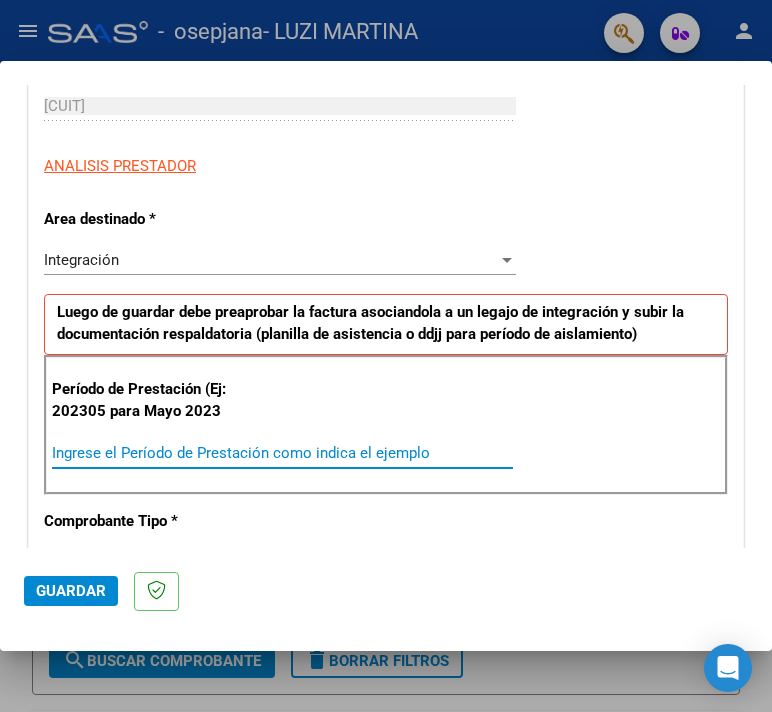 click on "Ingrese el Período de Prestación como indica el ejemplo" at bounding box center [282, 453] 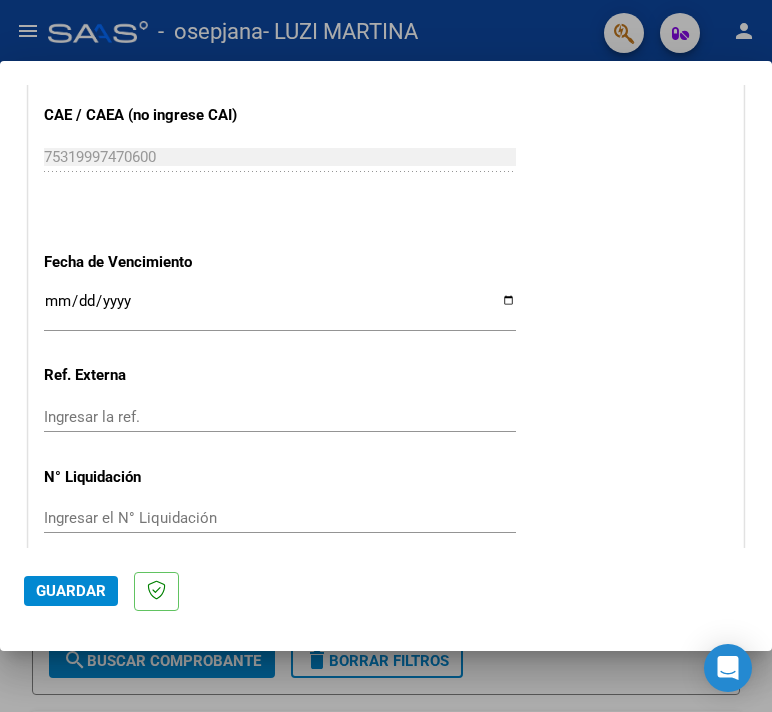 scroll, scrollTop: 1274, scrollLeft: 0, axis: vertical 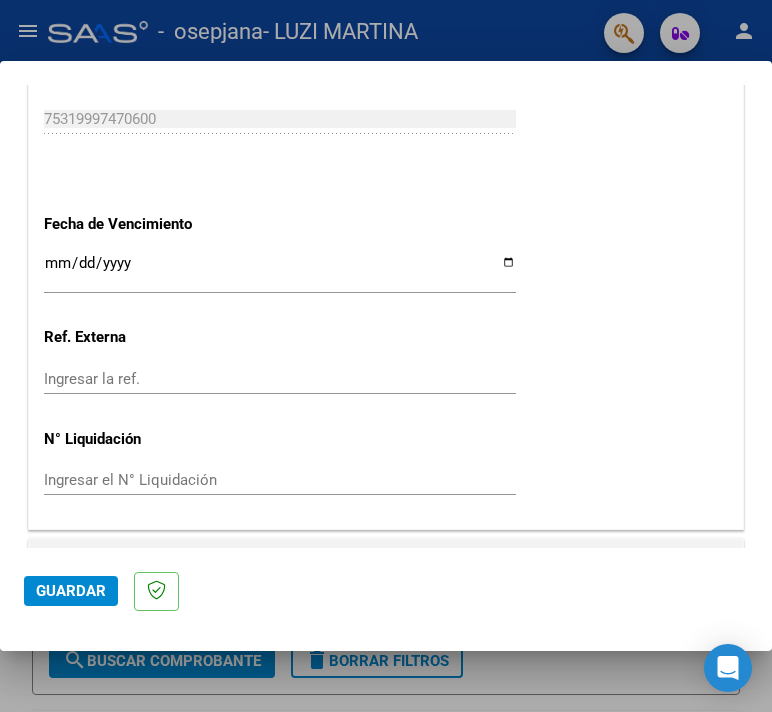 type on "202507" 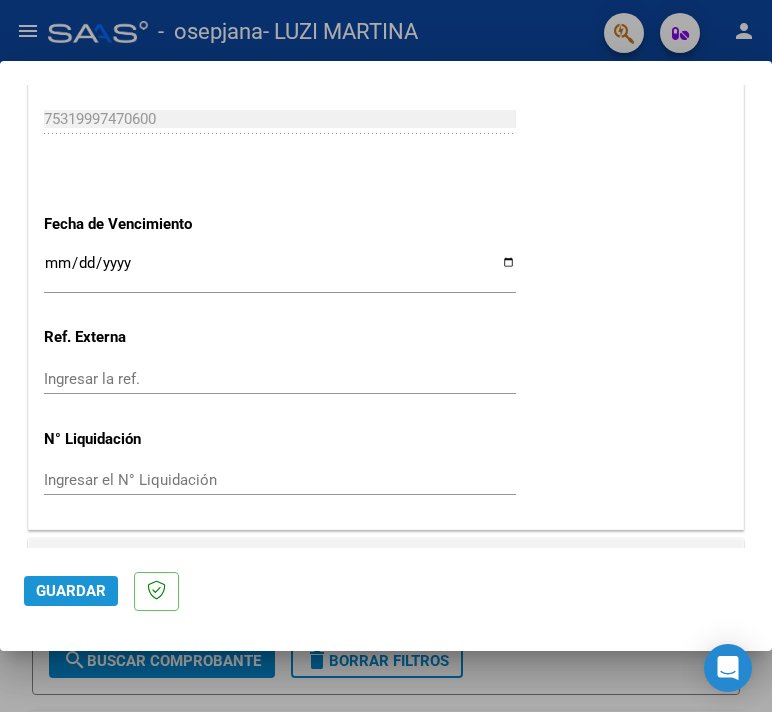 click on "Guardar" 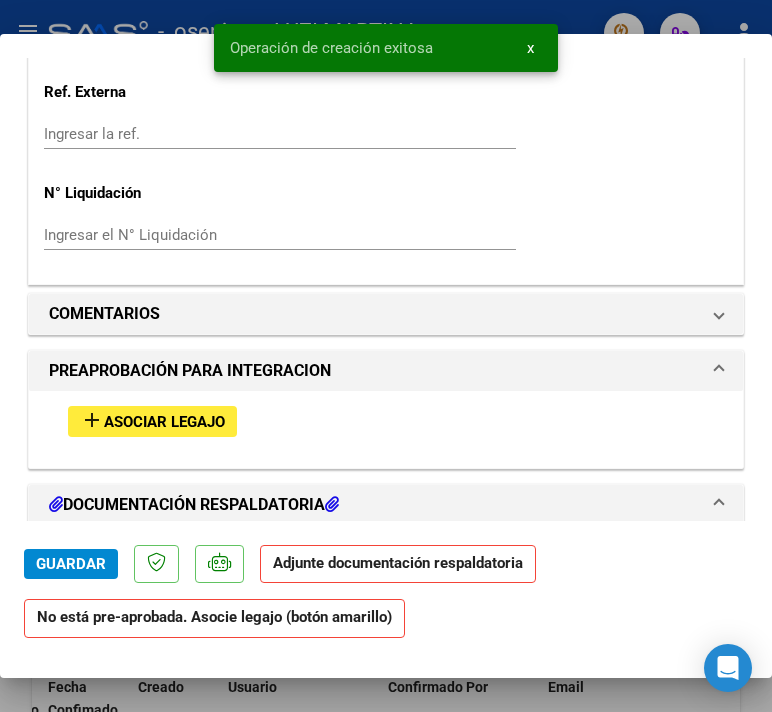 scroll, scrollTop: 1510, scrollLeft: 0, axis: vertical 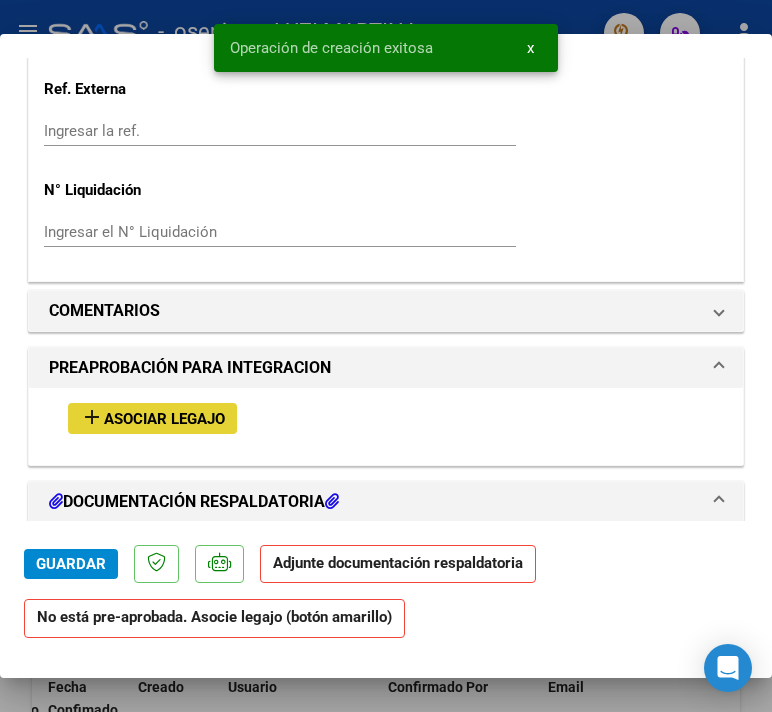 click on "Asociar Legajo" at bounding box center [164, 419] 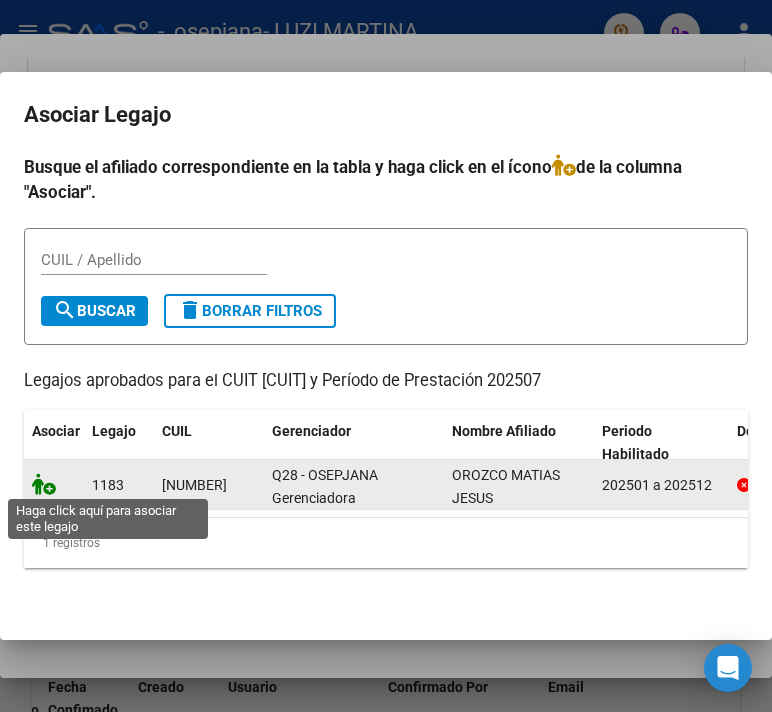 click 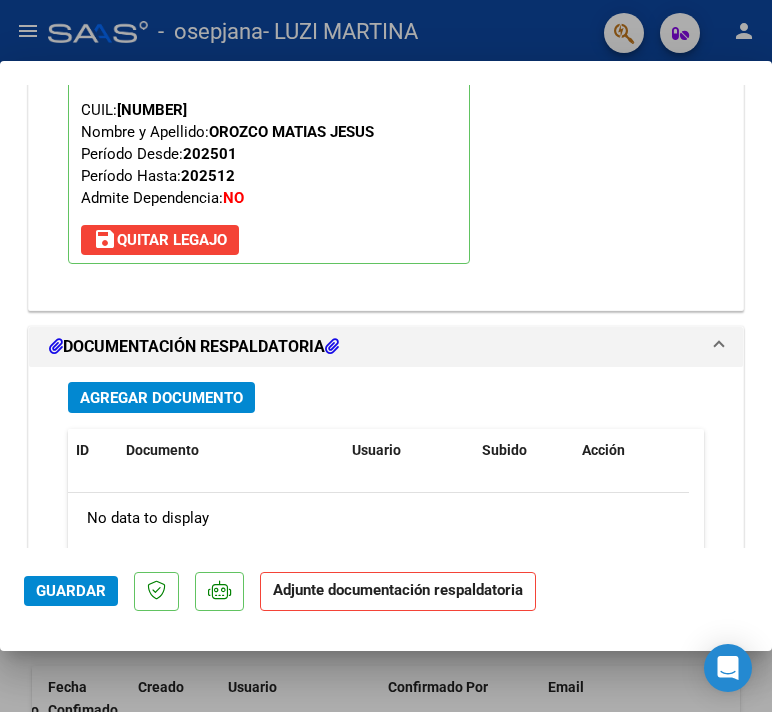 scroll, scrollTop: 2000, scrollLeft: 0, axis: vertical 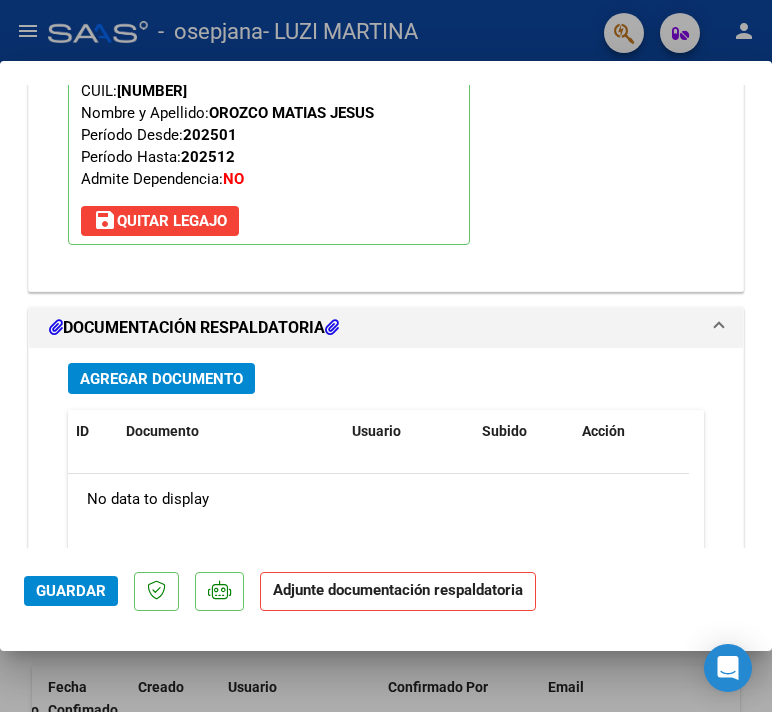 click on "Agregar Documento" at bounding box center [161, 379] 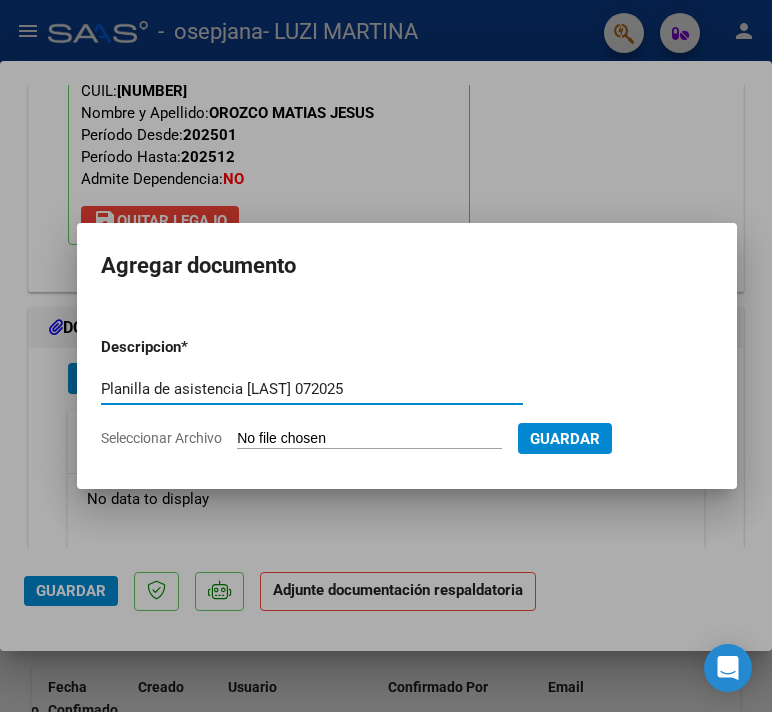 type on "Planilla de asistencia [LAST] 072025" 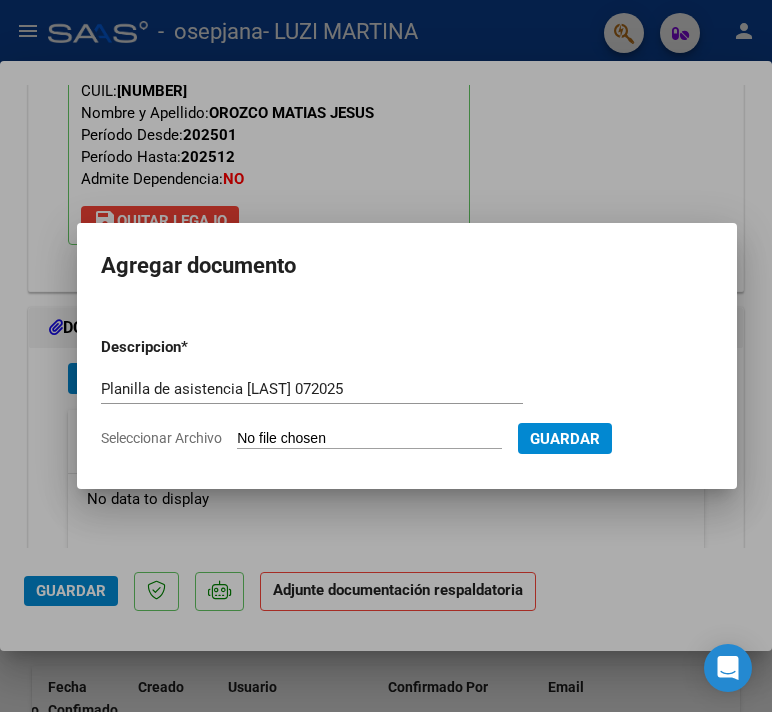click on "Seleccionar Archivo" at bounding box center (369, 439) 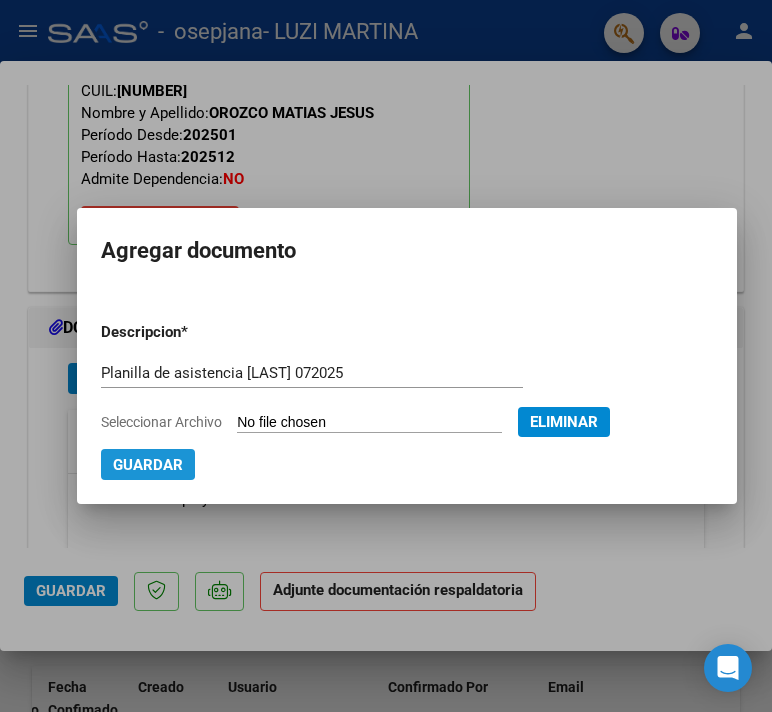 click on "Guardar" at bounding box center (148, 465) 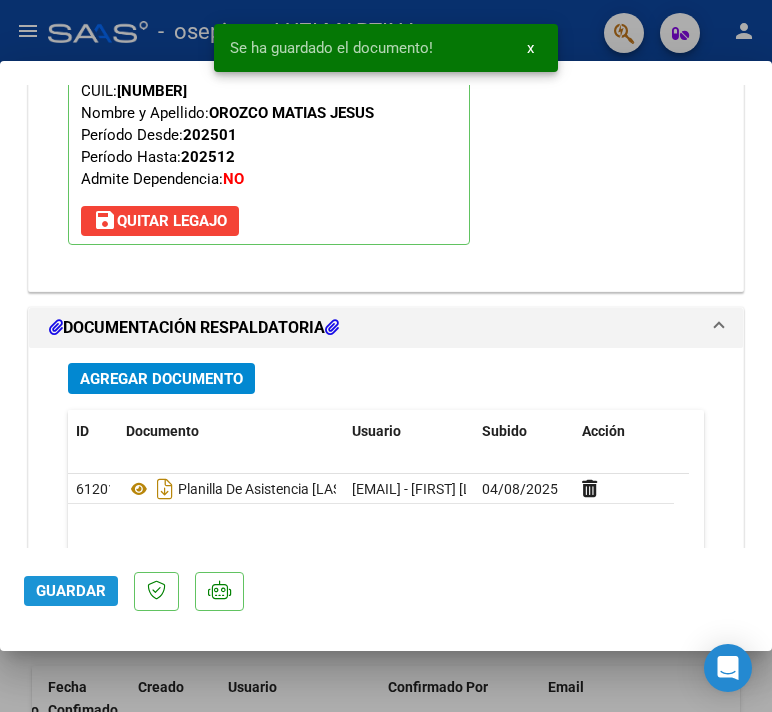 click on "Guardar" 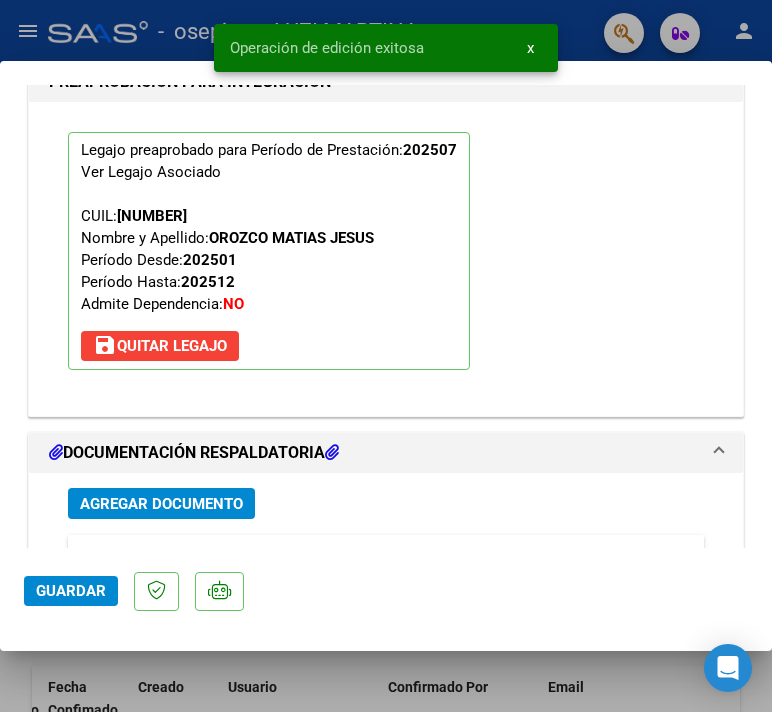 scroll, scrollTop: 2253, scrollLeft: 0, axis: vertical 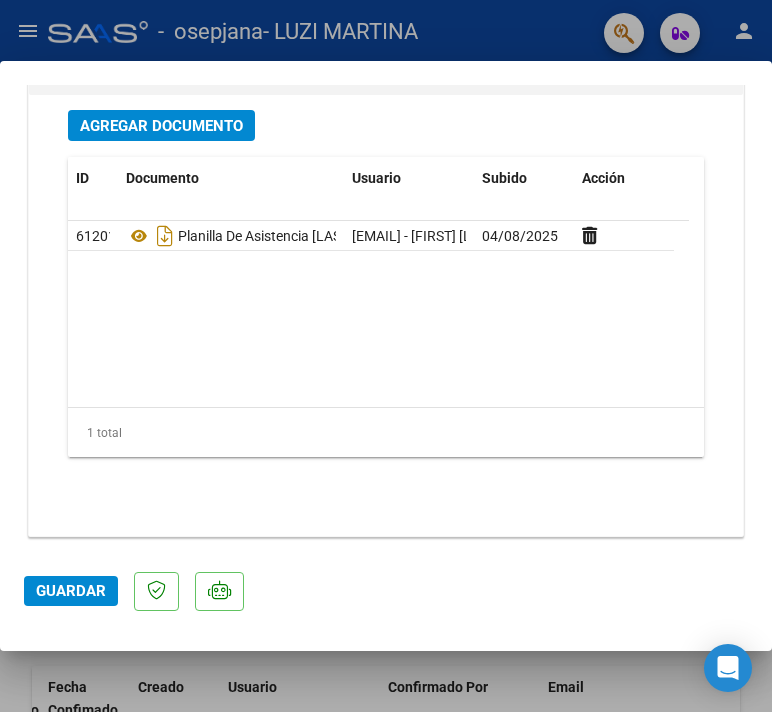 click at bounding box center [386, 356] 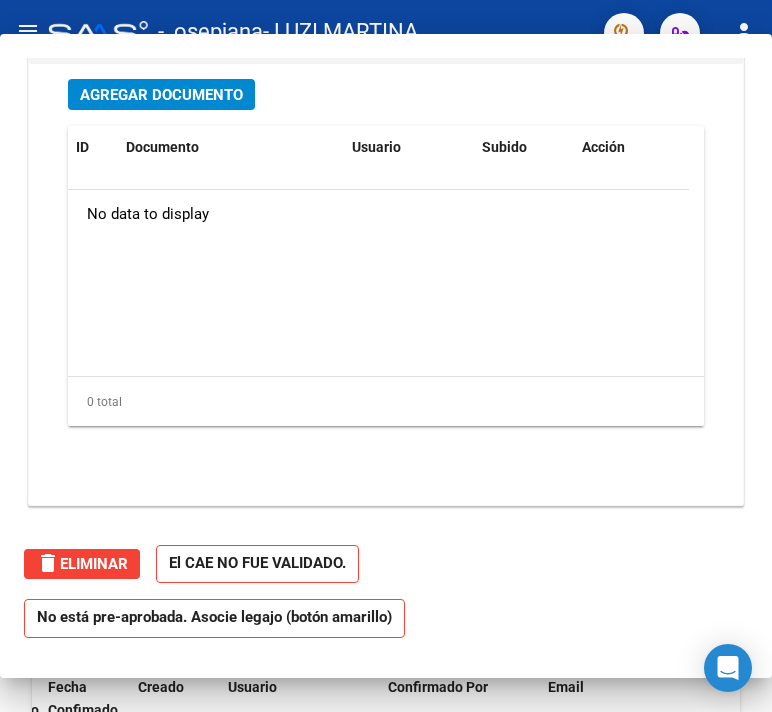 scroll, scrollTop: 0, scrollLeft: 0, axis: both 